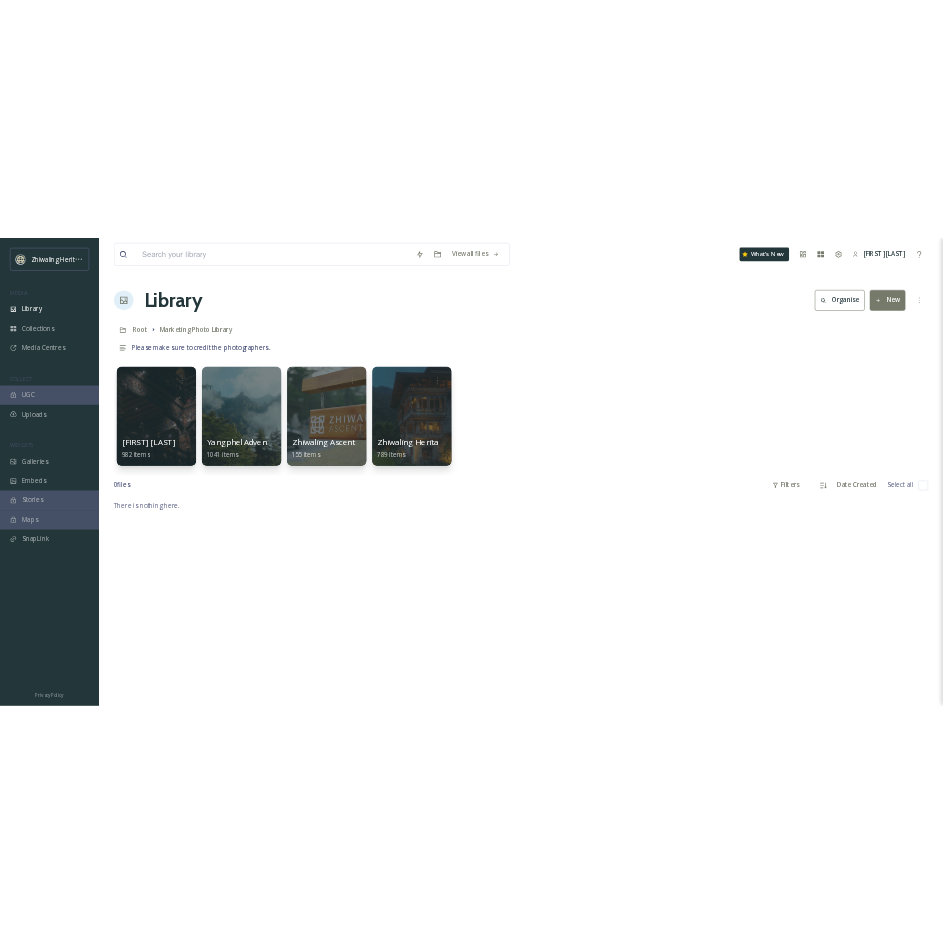 scroll, scrollTop: 0, scrollLeft: 0, axis: both 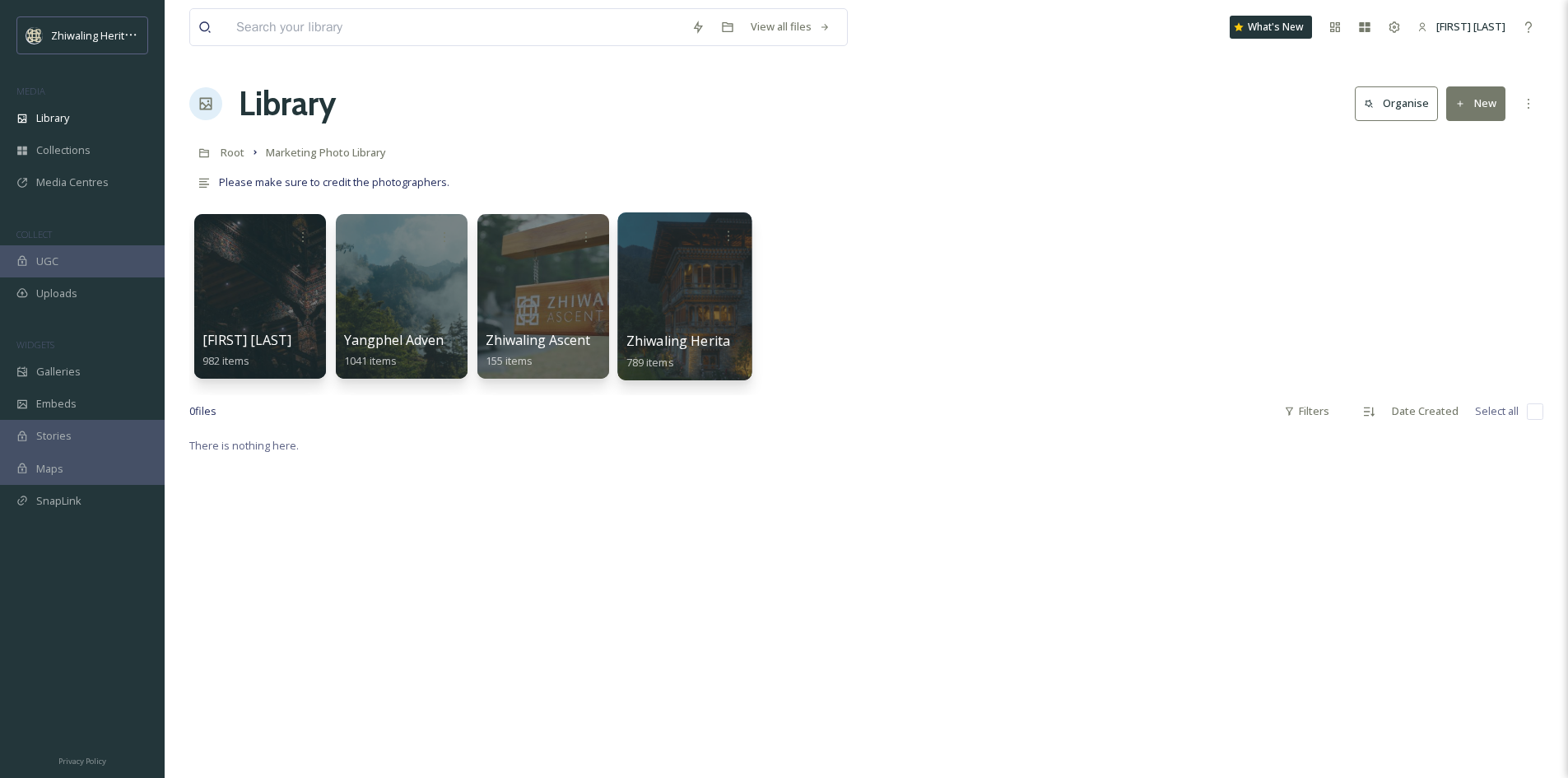 click at bounding box center [684, 296] 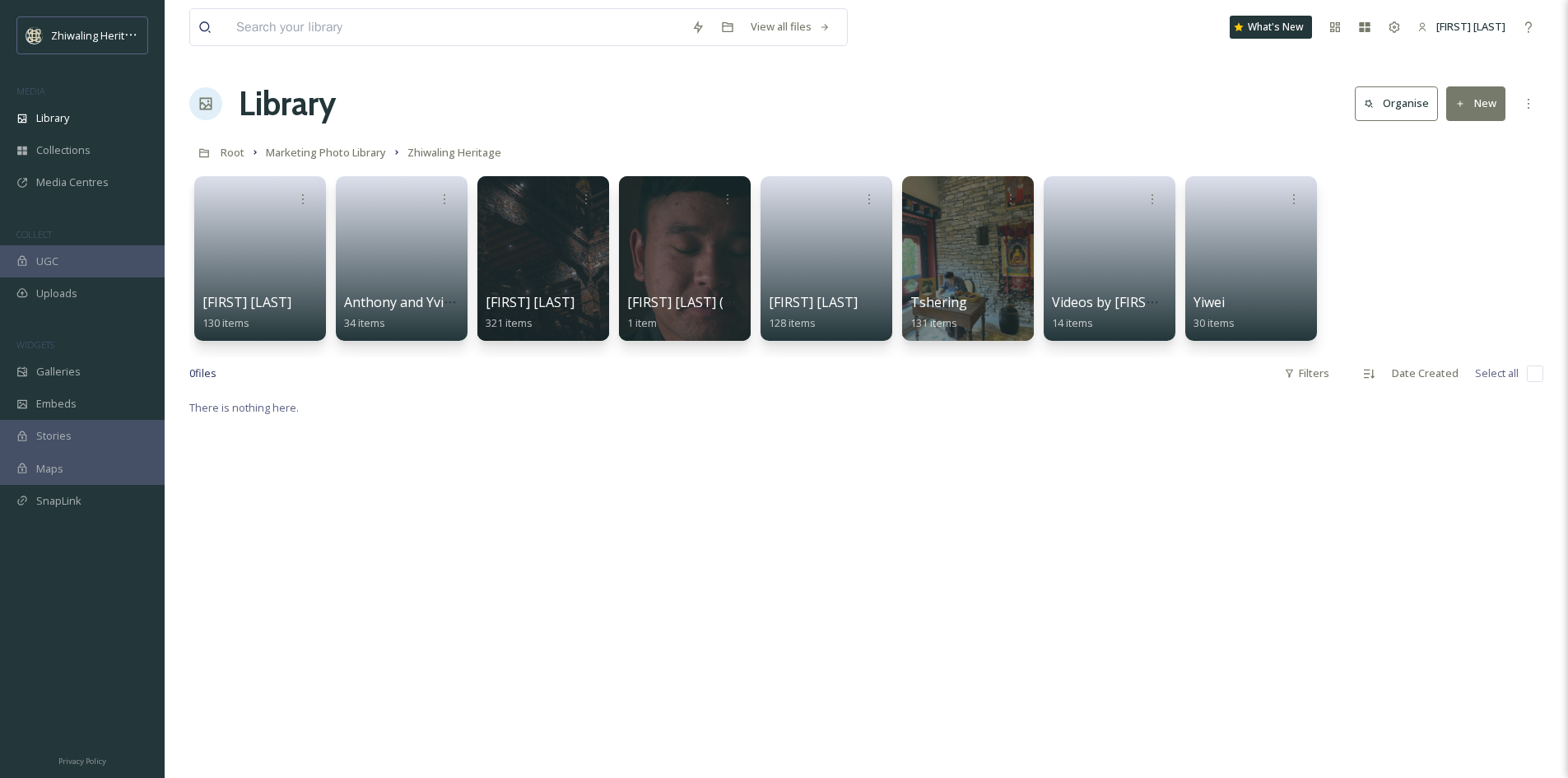 click on "There is nothing here." at bounding box center (866, 786) 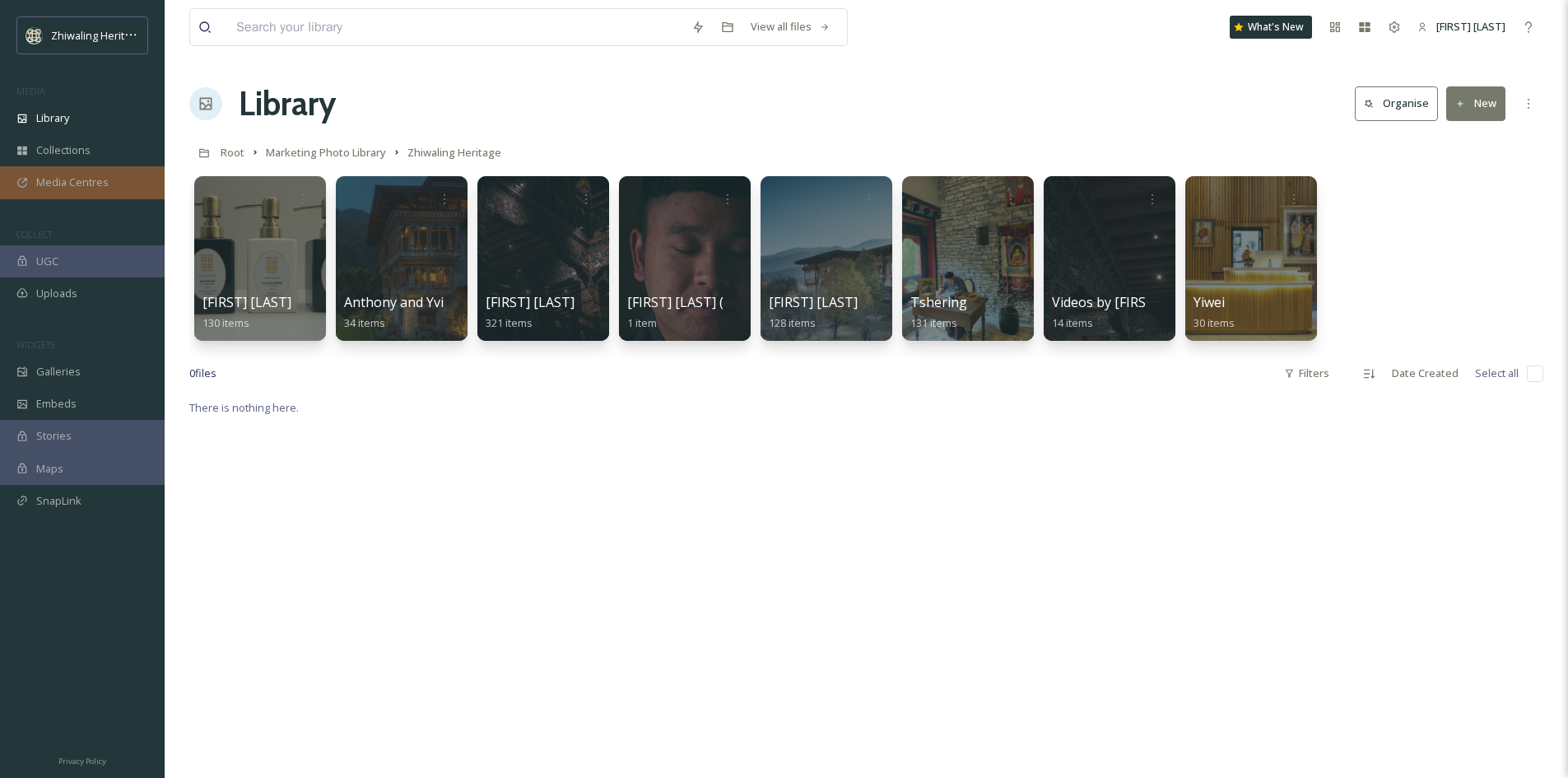click on "Media Centres" at bounding box center (72, 182) 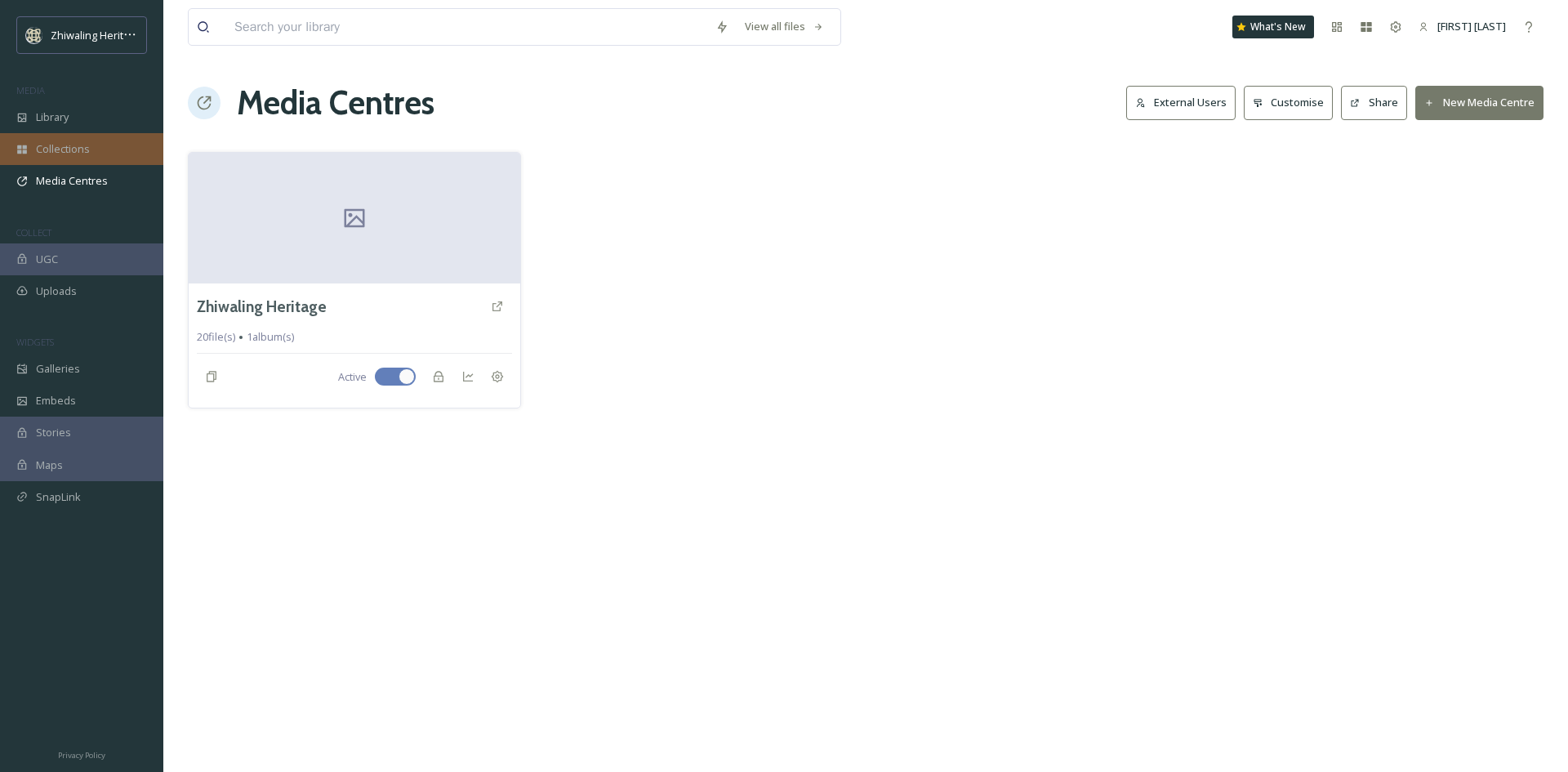 click on "Collections" at bounding box center [63, 149] 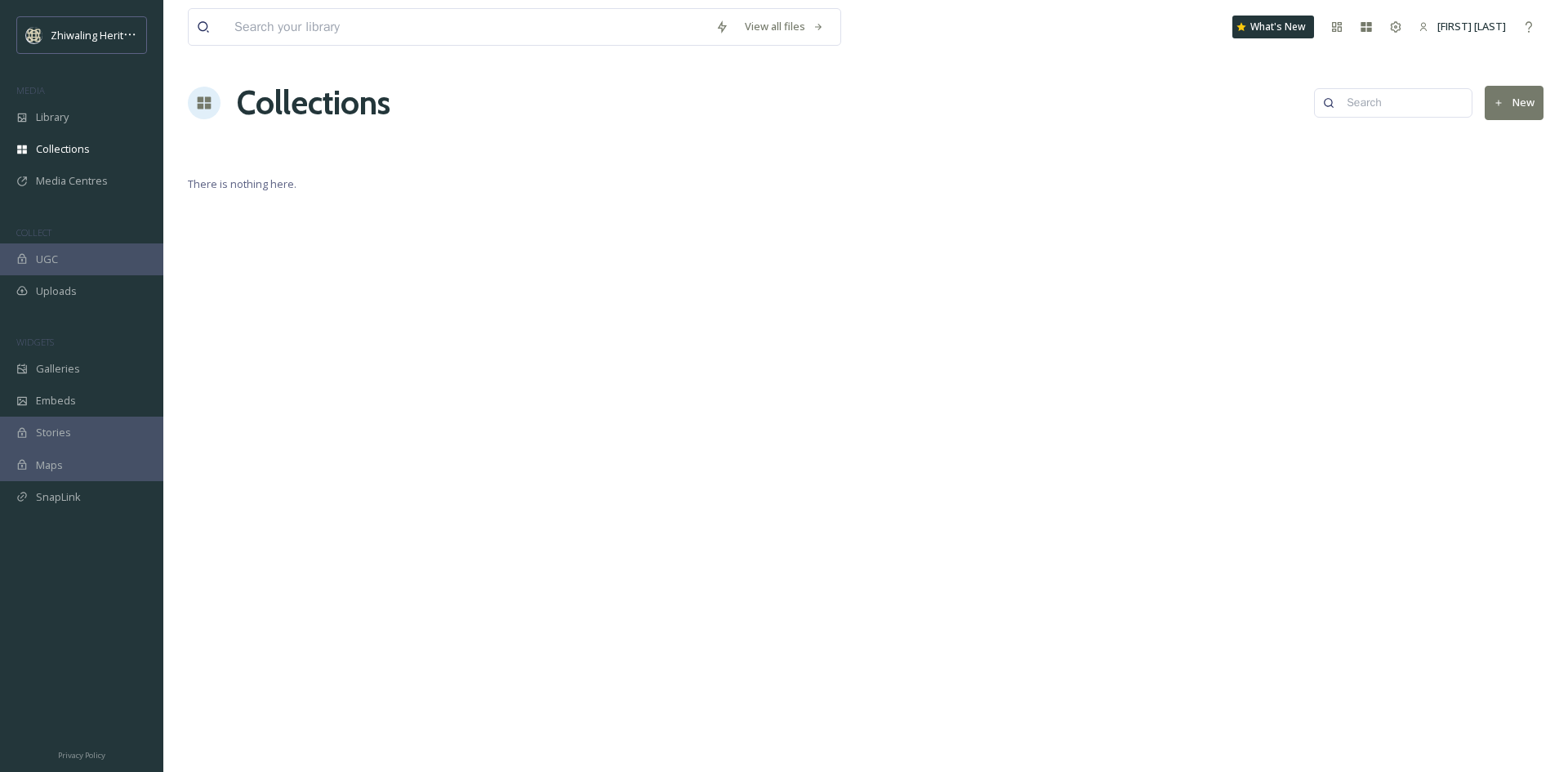 click on "View all files What's New Kanjur Om Collections New There is nothing here." at bounding box center [866, 386] 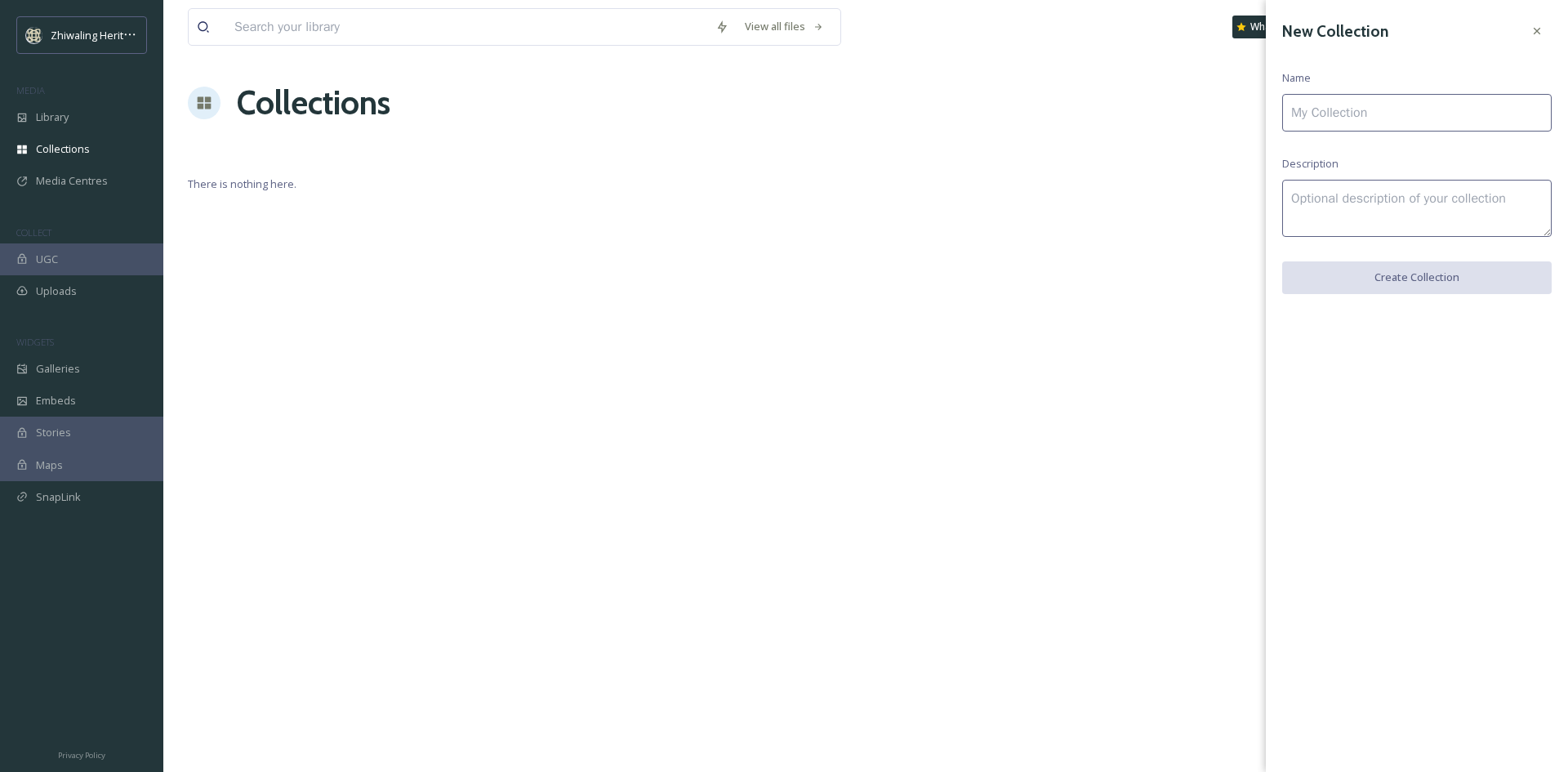 click at bounding box center (1417, 113) 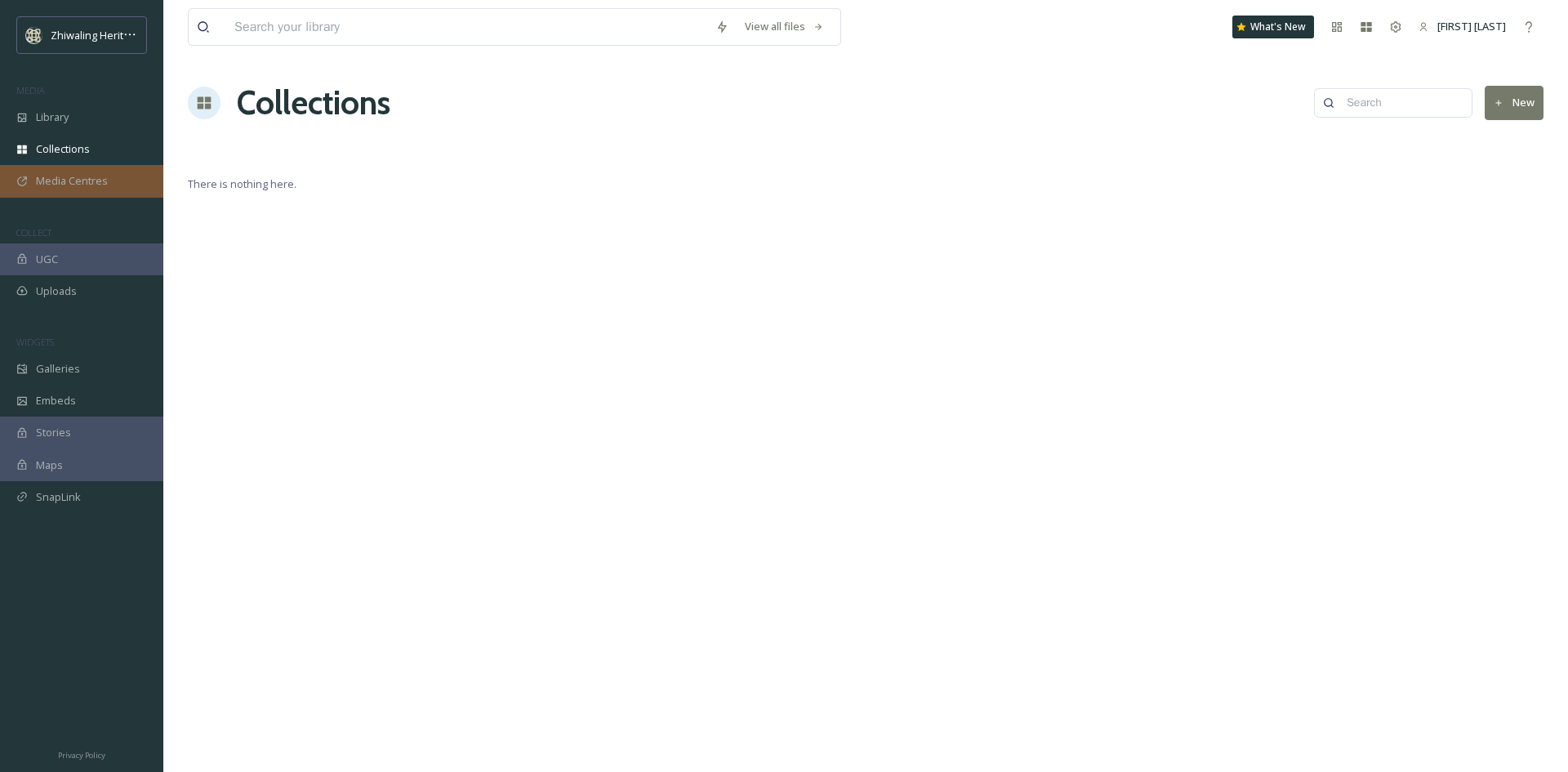click on "Media Centres" at bounding box center (72, 181) 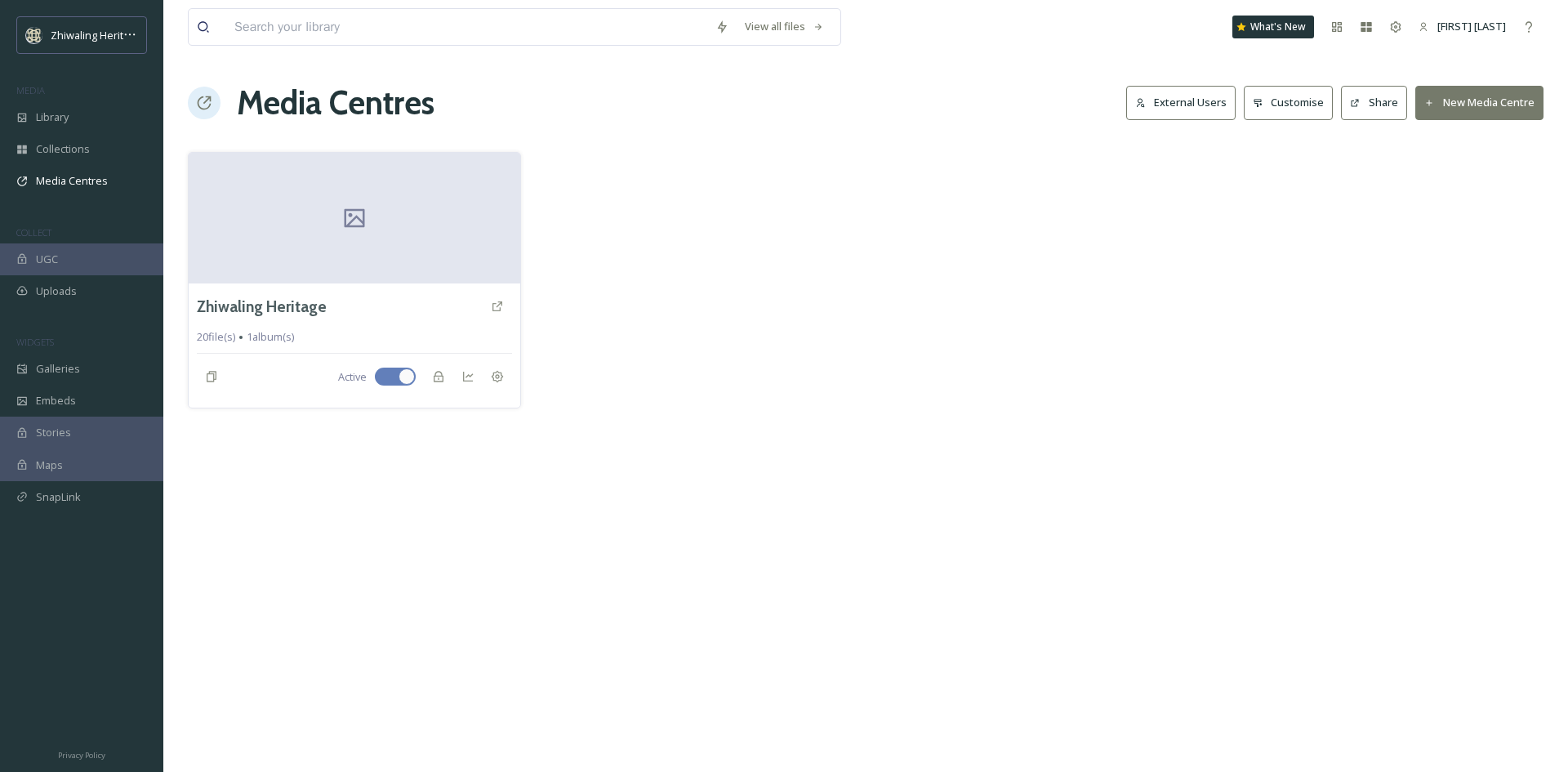 click on "View all files What's New Kanjur Om Media Centres External Users Customise Share New Media Centre Zhiwaling Heritage  20  file(s) 1  album(s) Active" at bounding box center [866, 386] 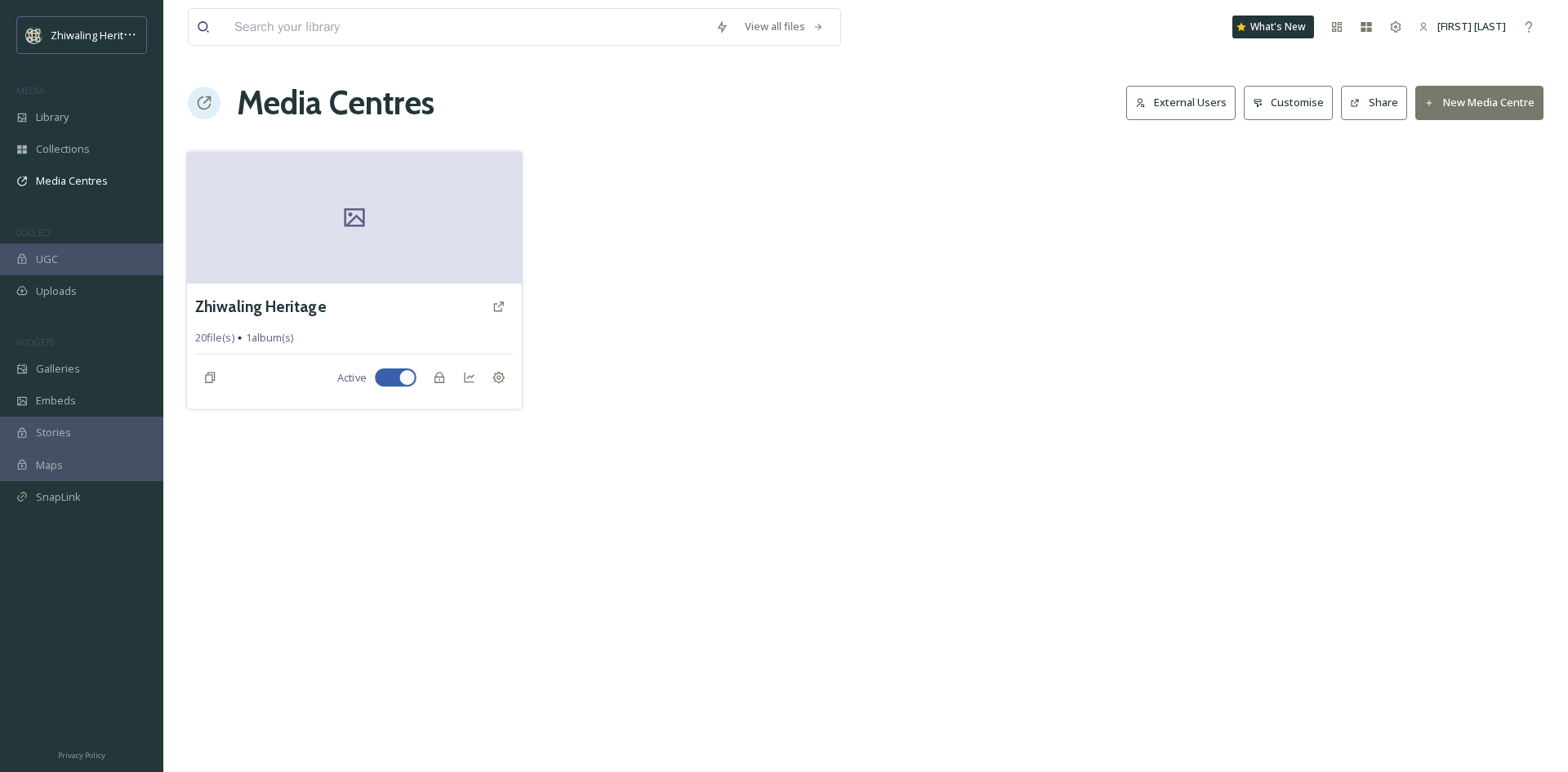 click at bounding box center [354, 217] 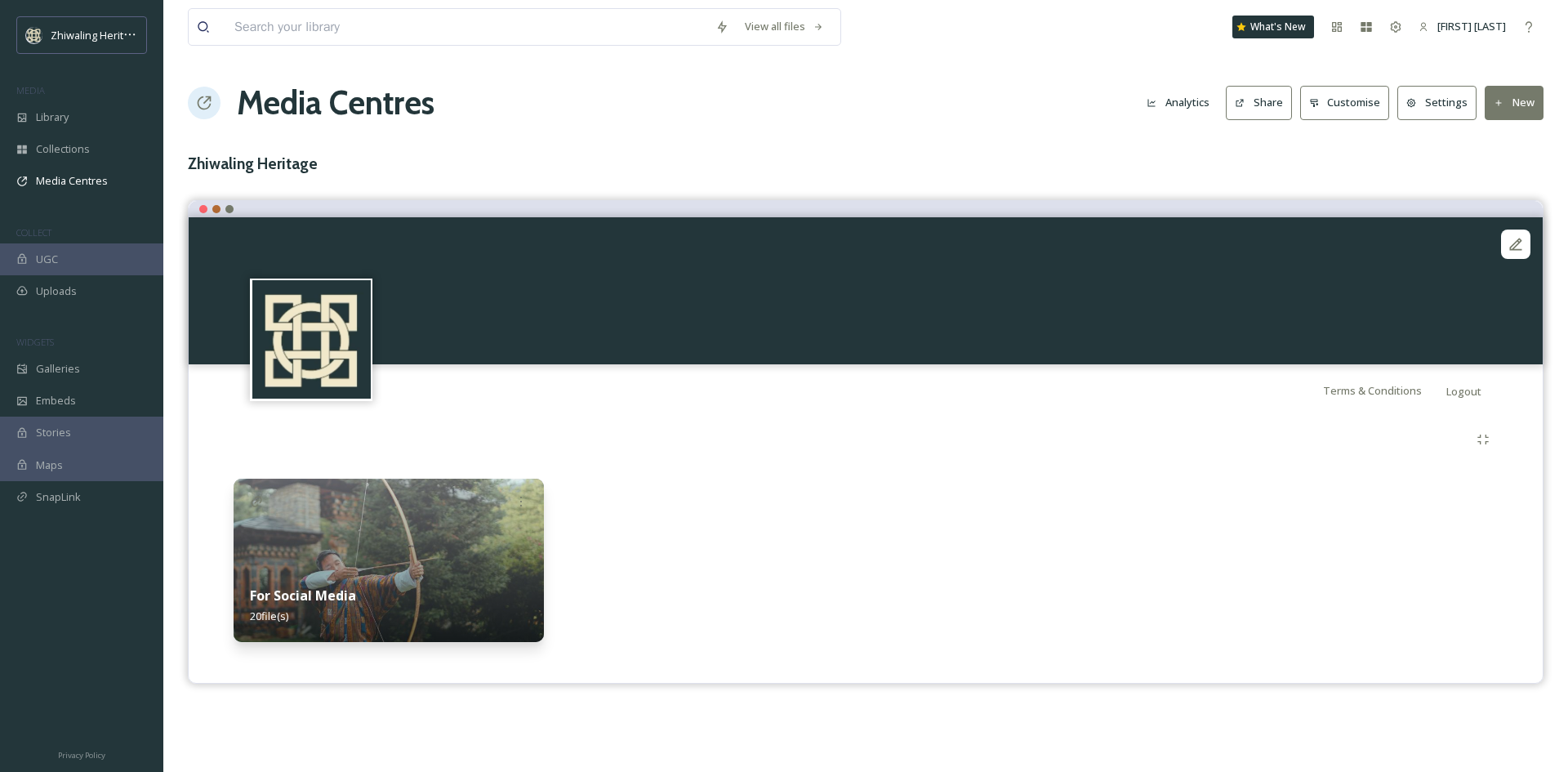 click at bounding box center (707, 560) 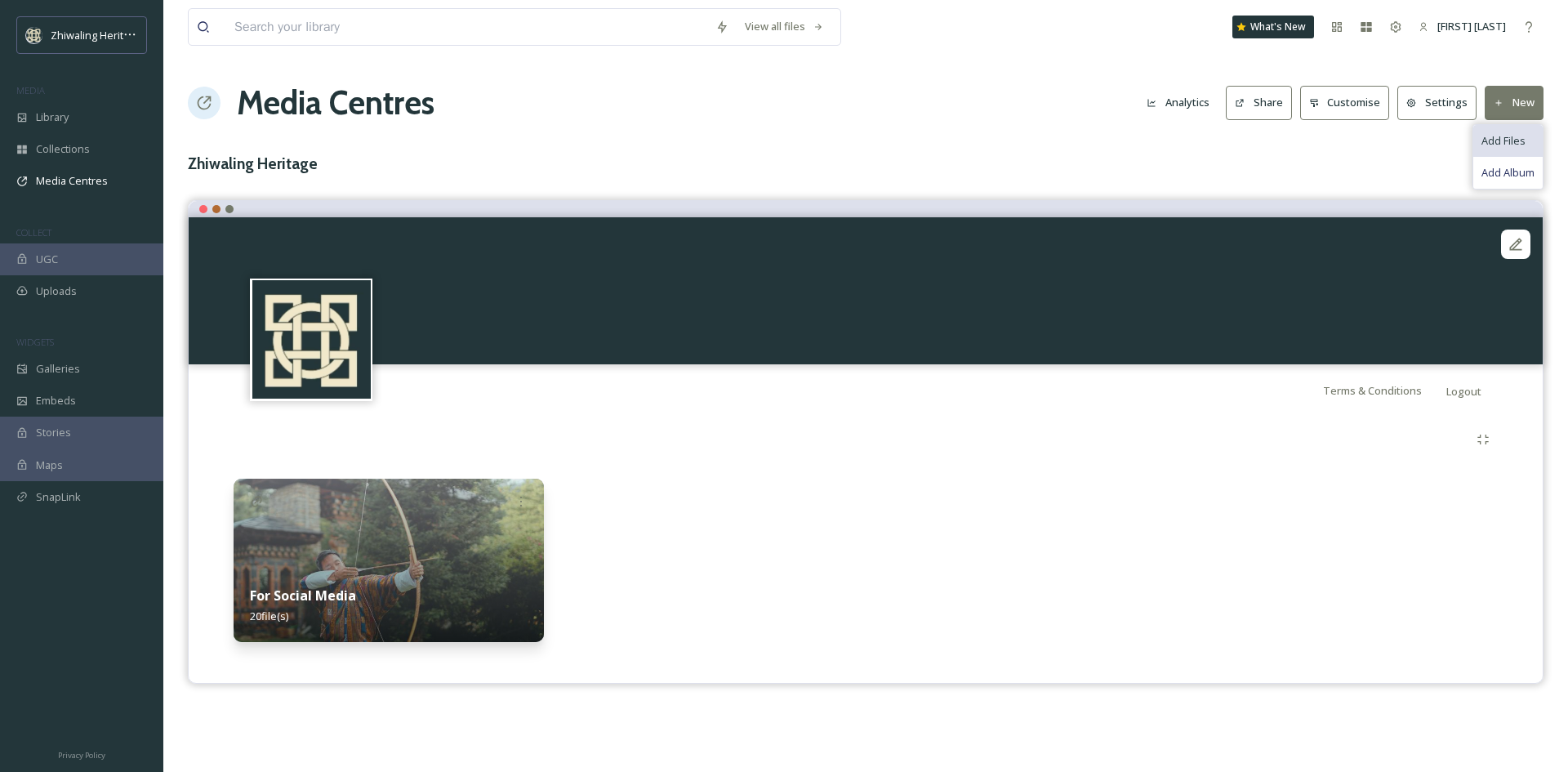 click on "Add Files" at bounding box center [1503, 141] 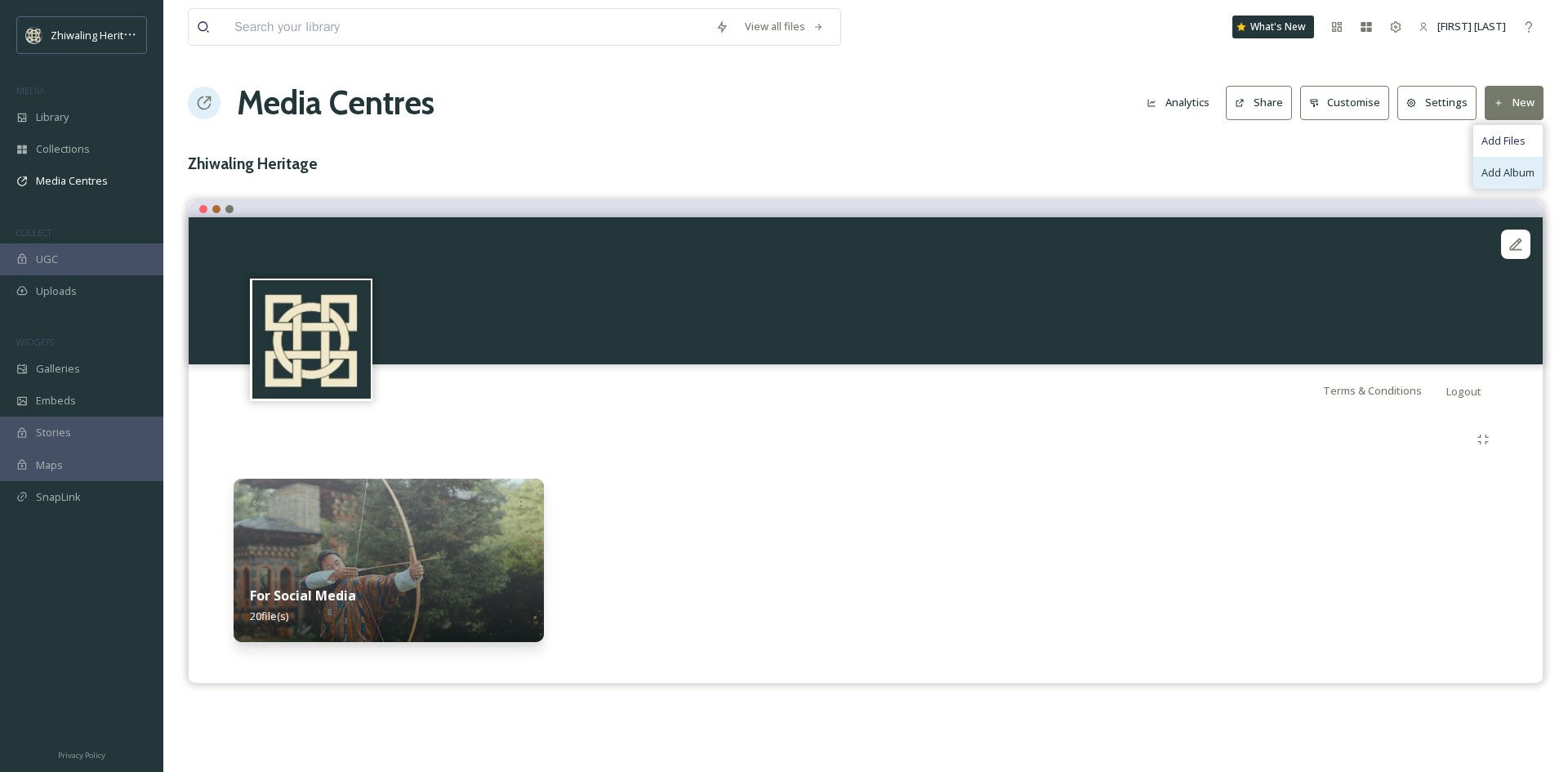 click on "Add Album" at bounding box center (1508, 172) 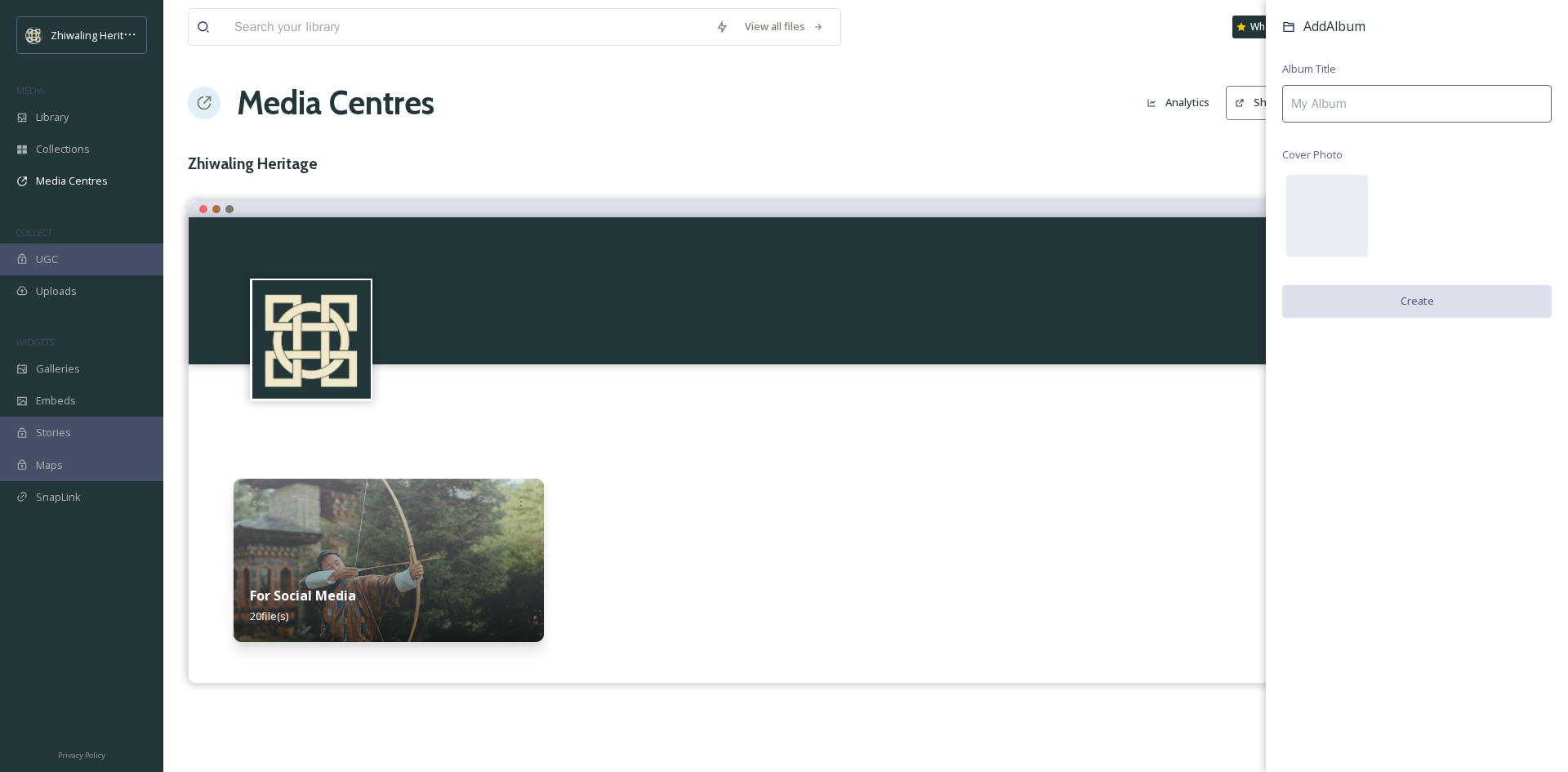 click at bounding box center [1417, 104] 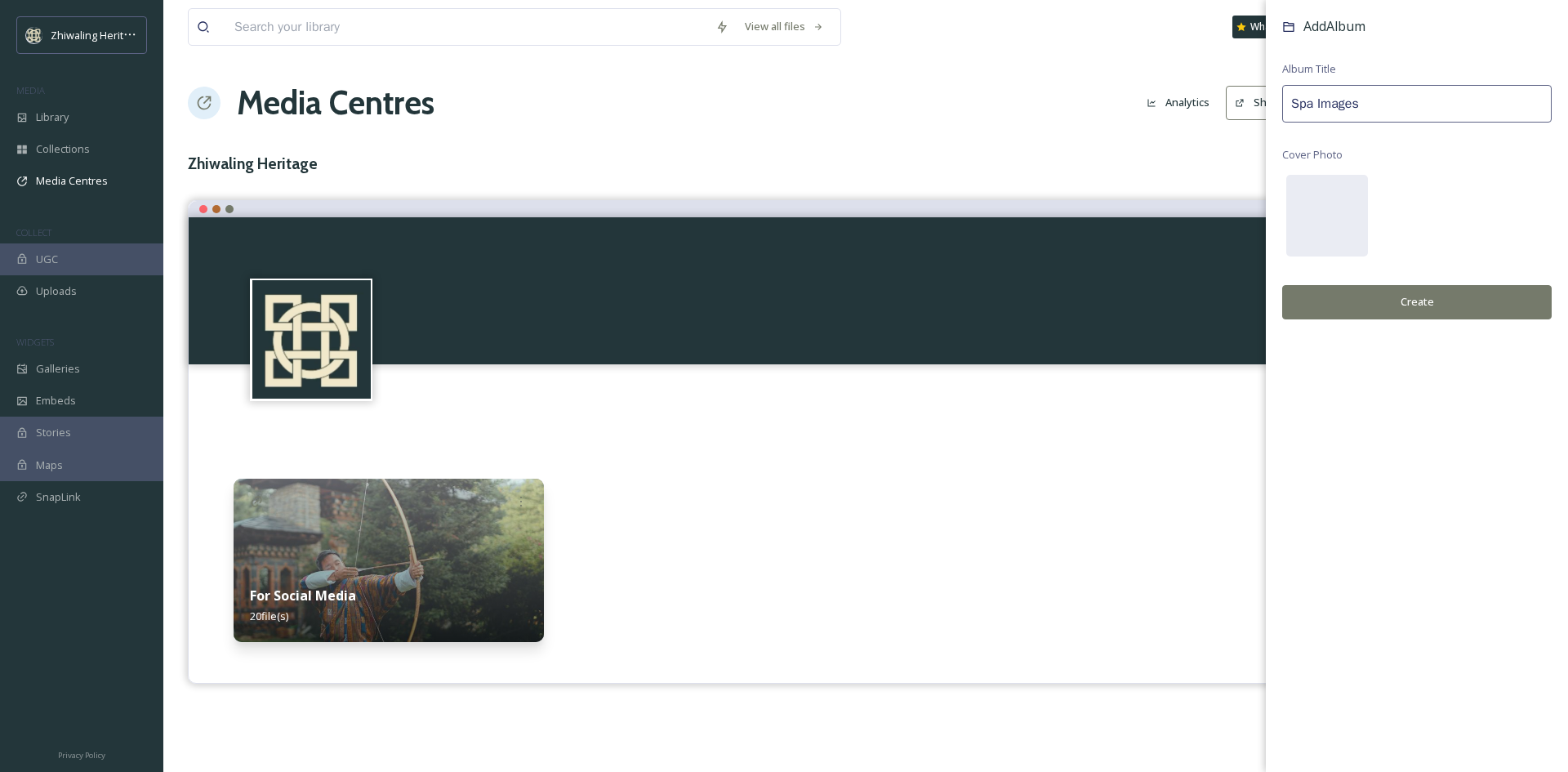 type on "Spa Images" 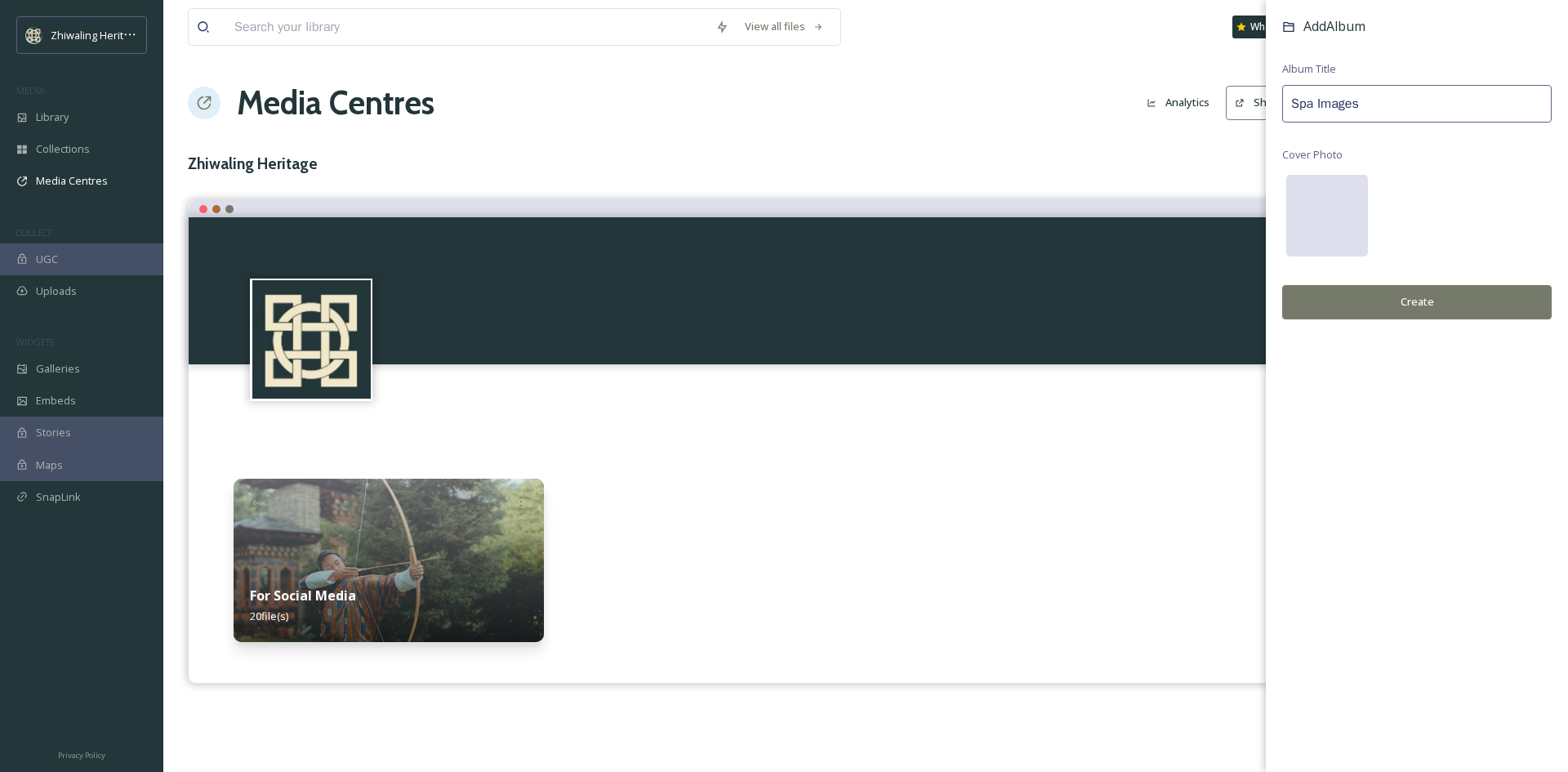 click at bounding box center [1327, 216] 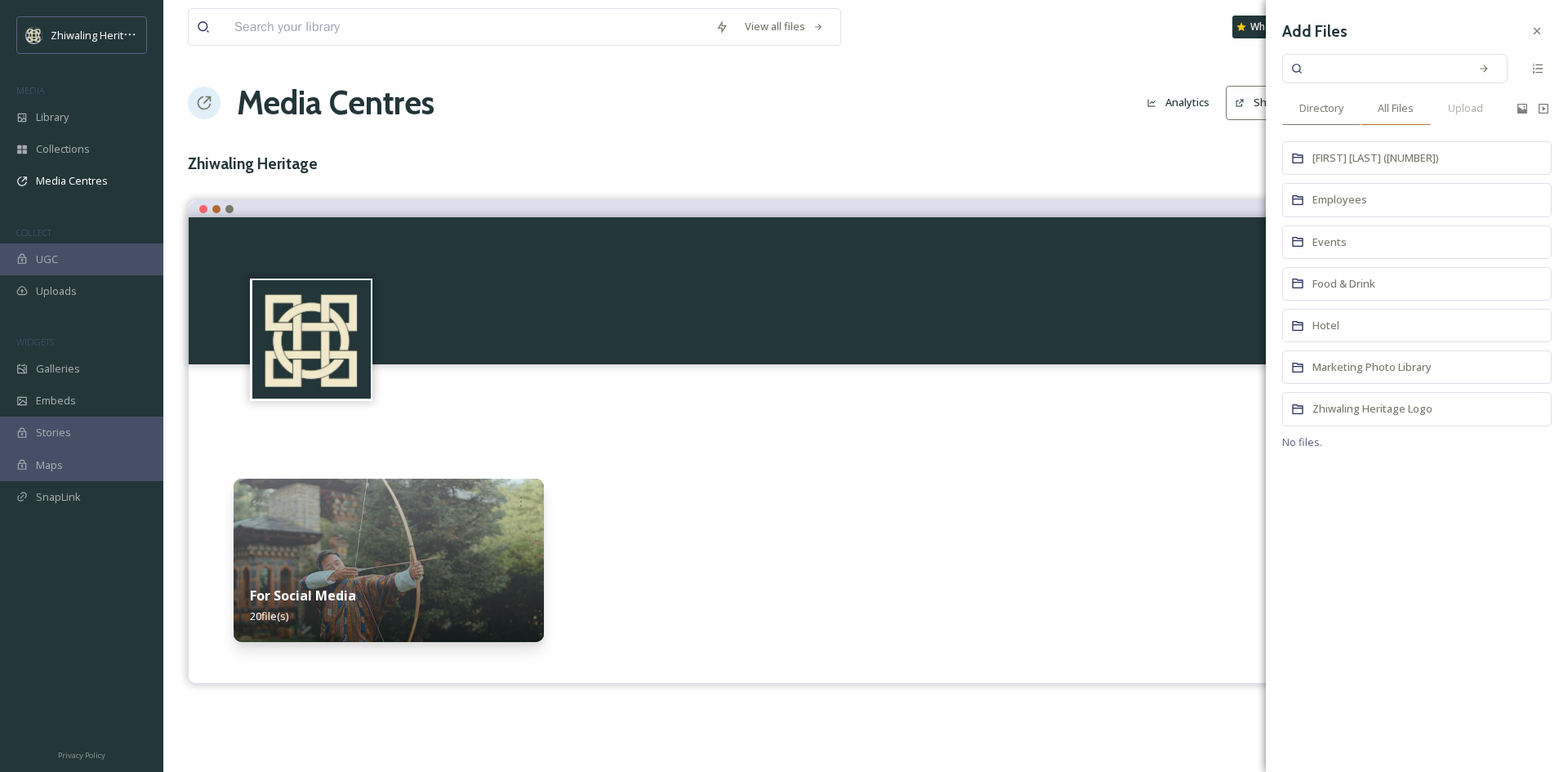 click on "All Files" at bounding box center [1396, 108] 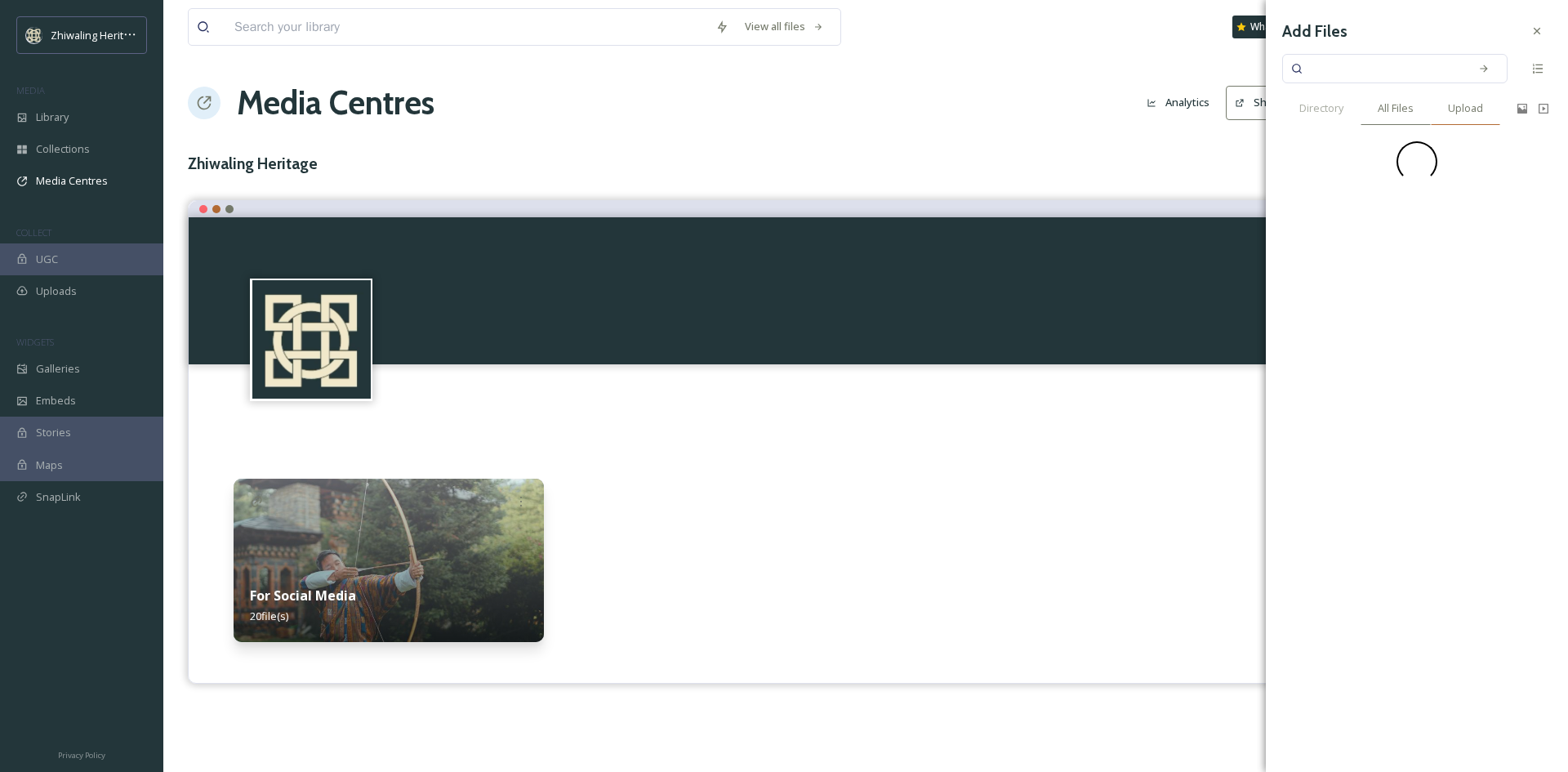 click on "Upload" at bounding box center (1465, 108) 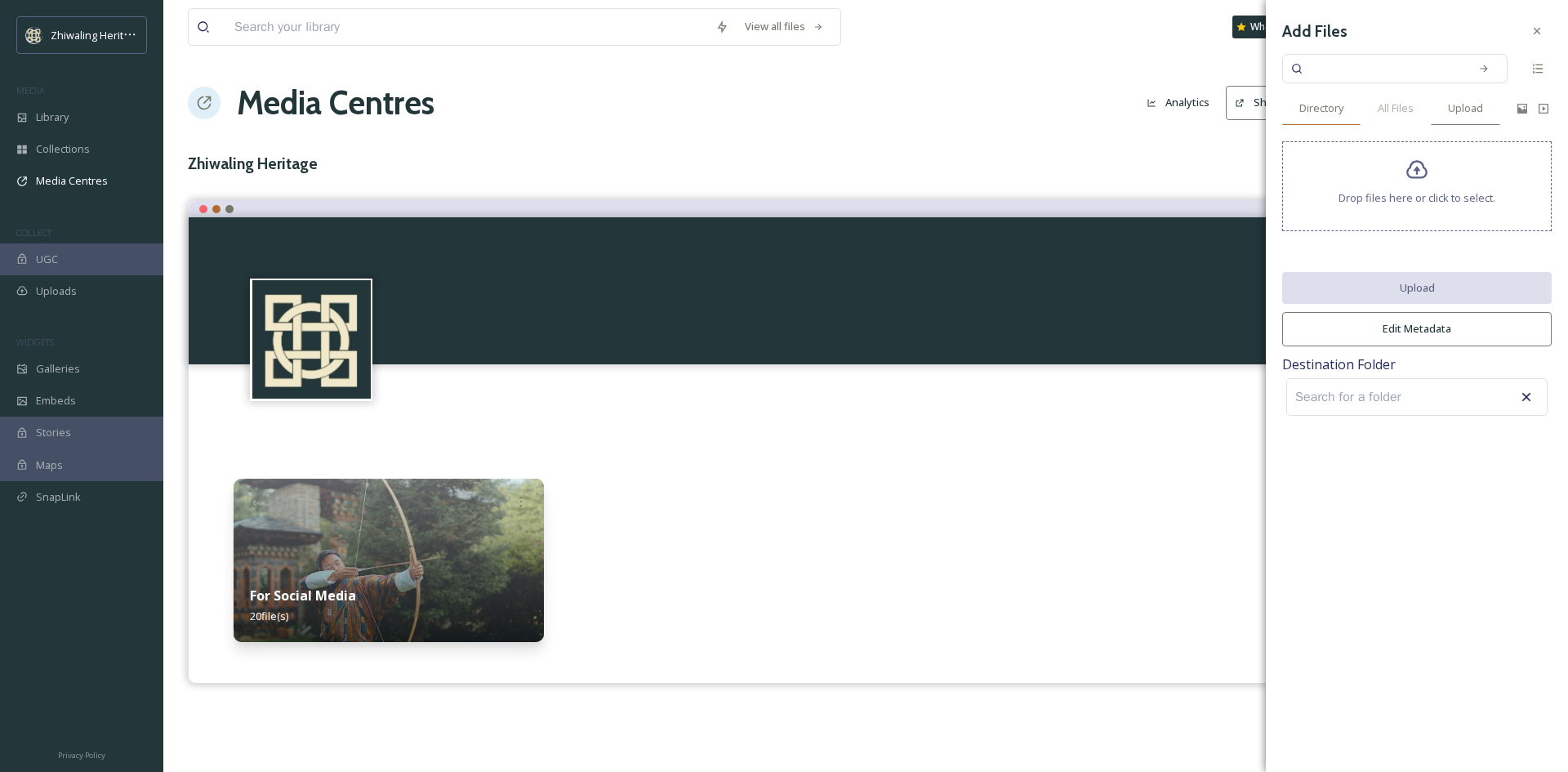 click on "Directory" at bounding box center [1321, 108] 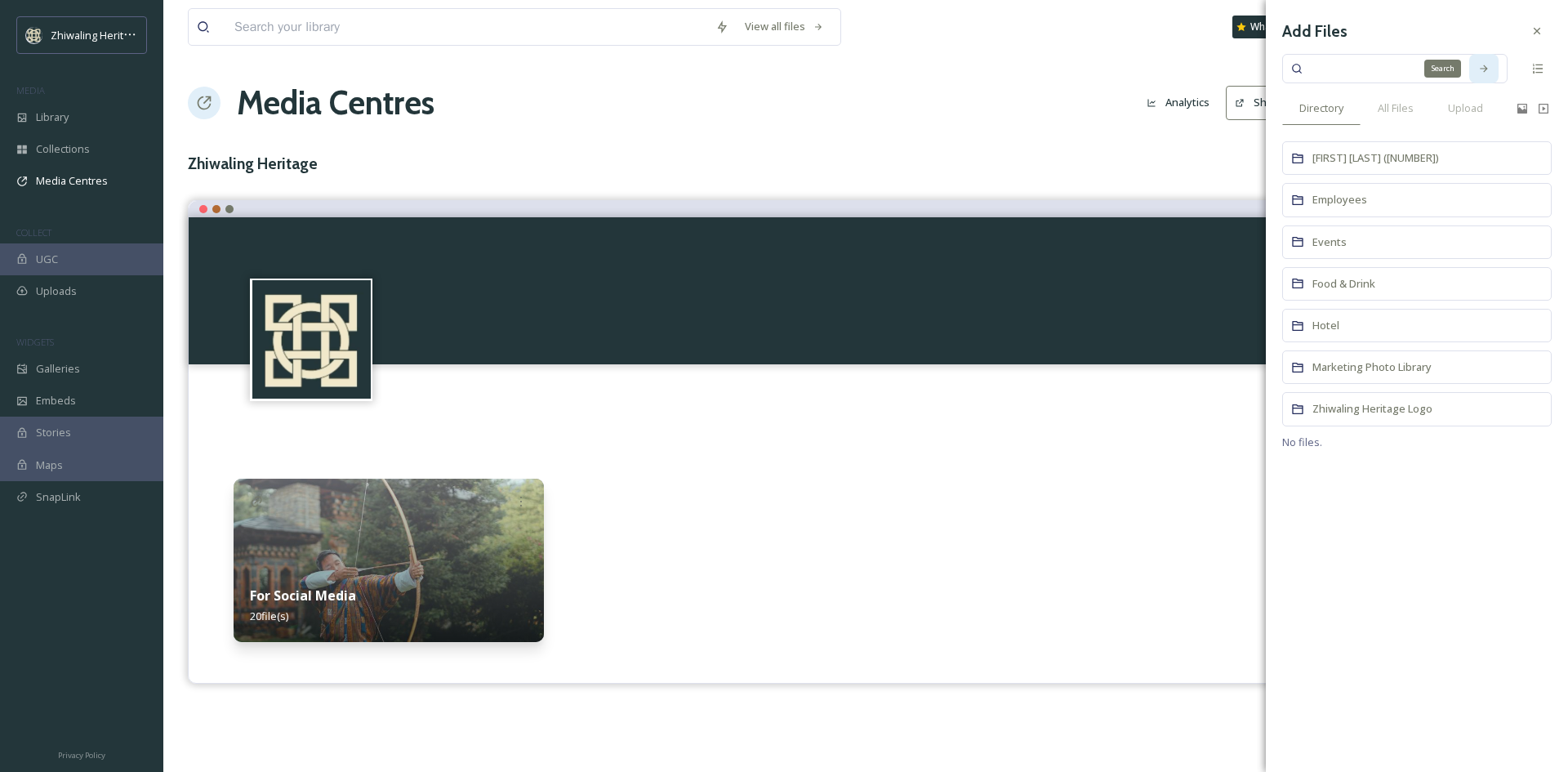 click 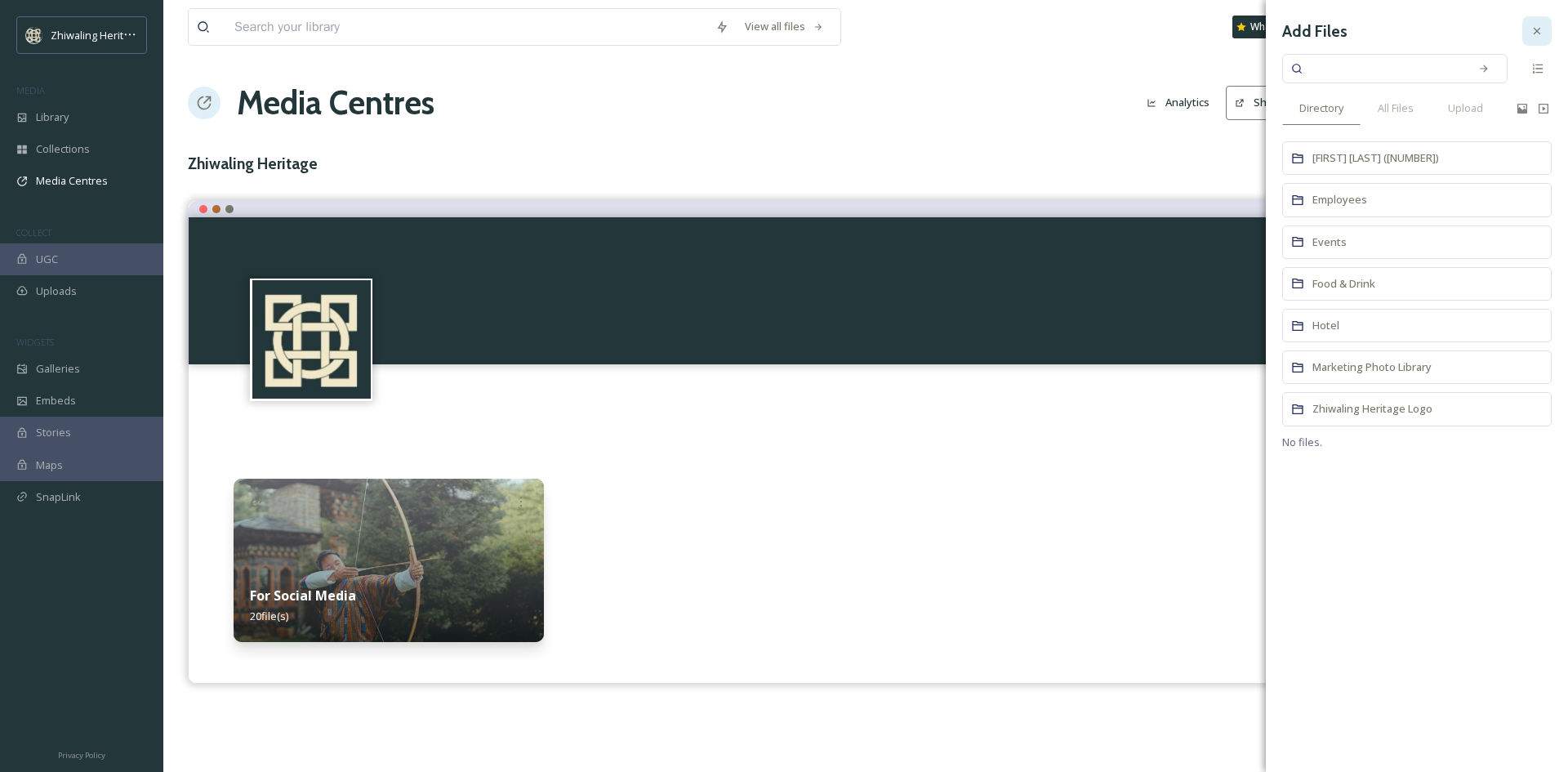 click at bounding box center (1537, 31) 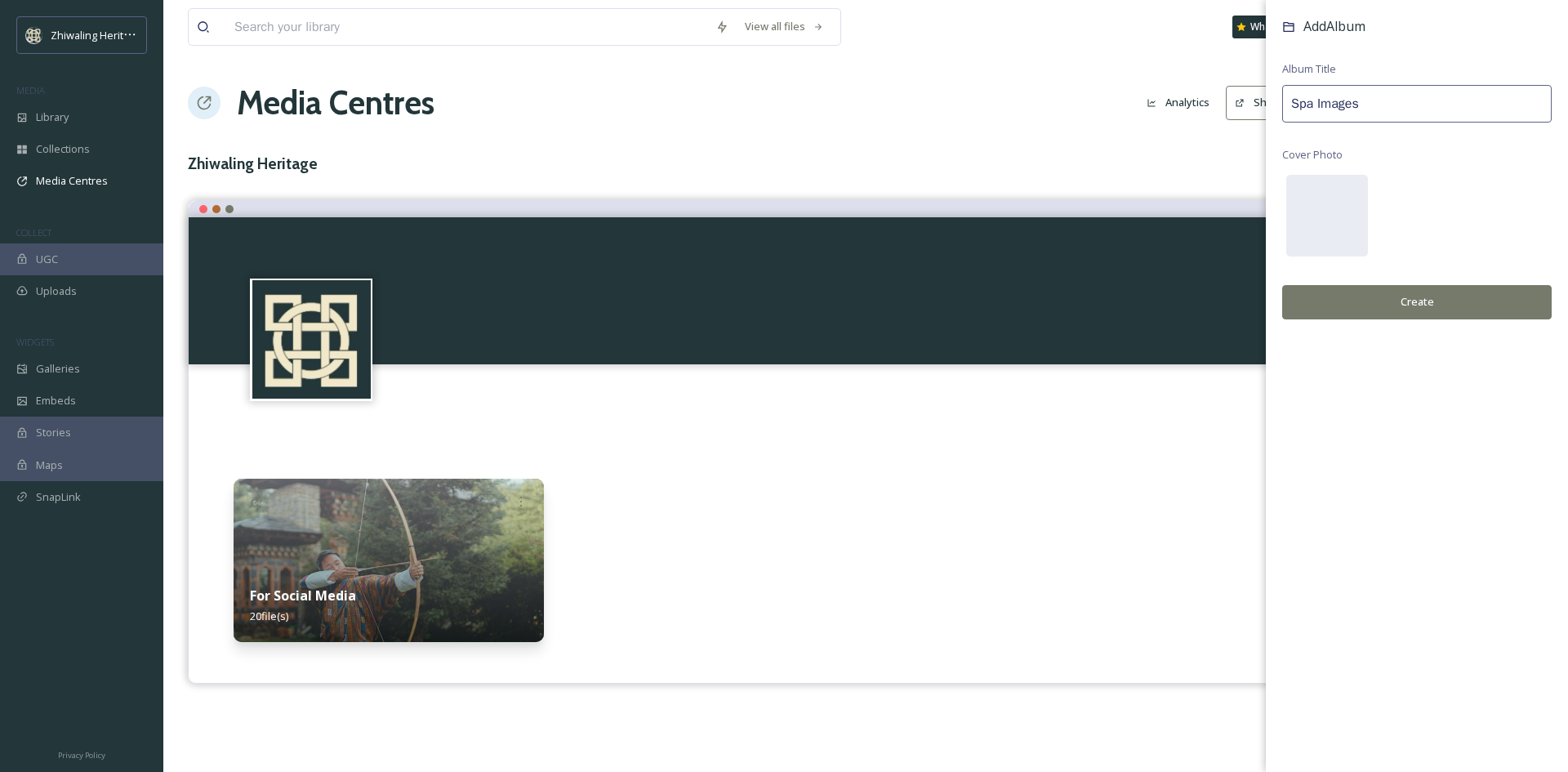 click on "Create" at bounding box center (1417, 301) 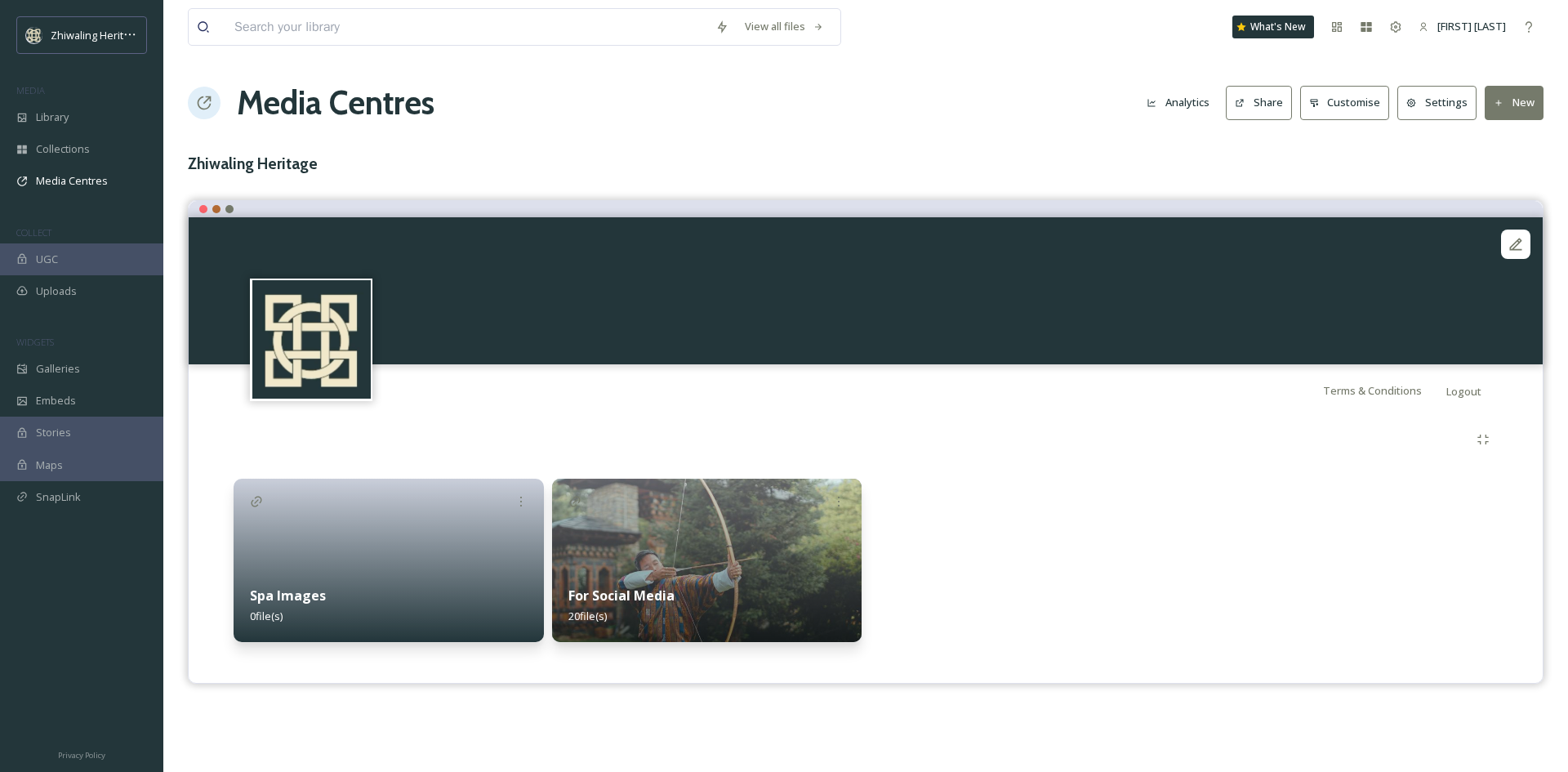 click on "Spa Images 0  file(s)" at bounding box center [389, 605] 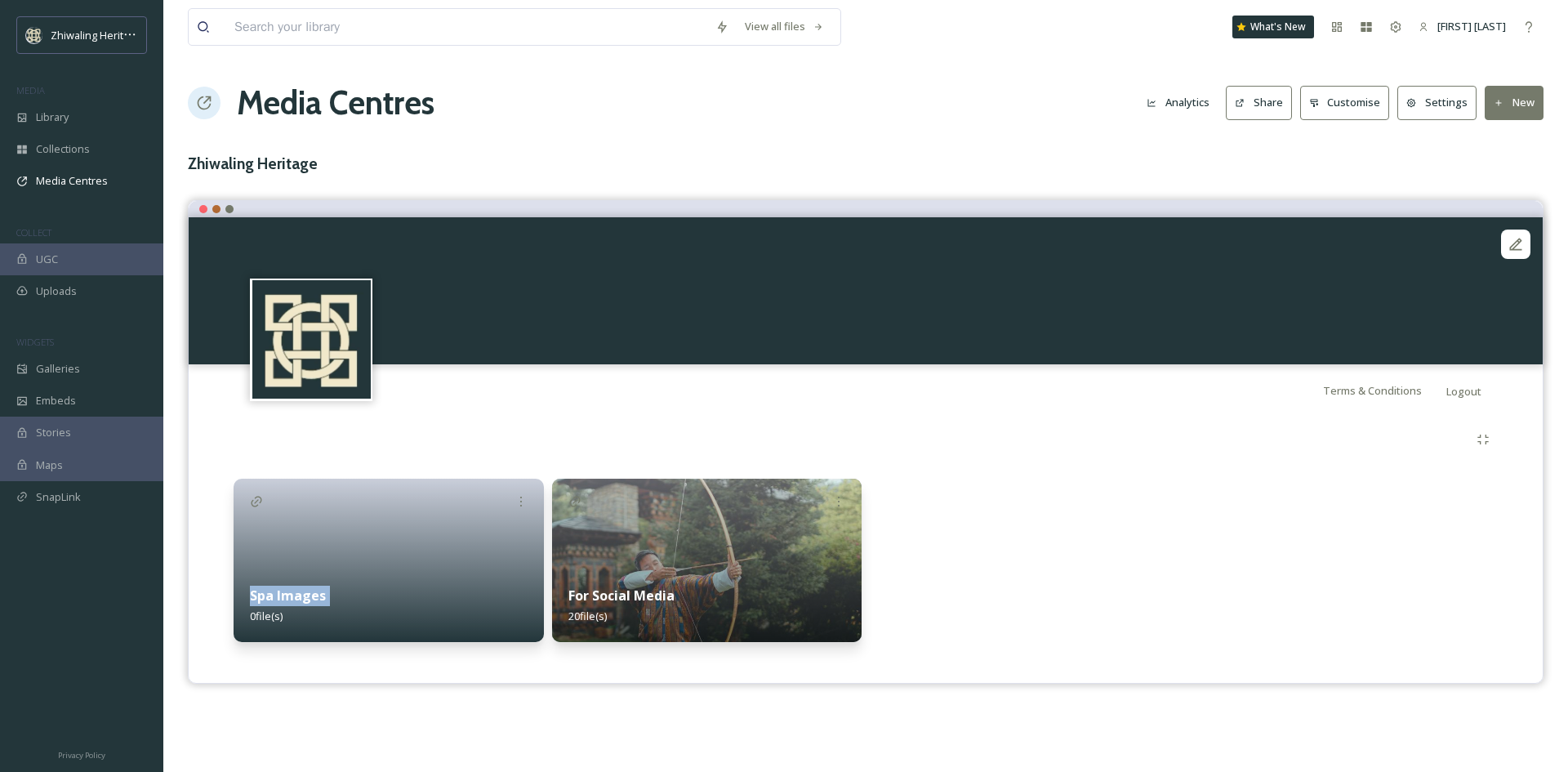 click on "Spa Images 0  file(s)" at bounding box center [389, 605] 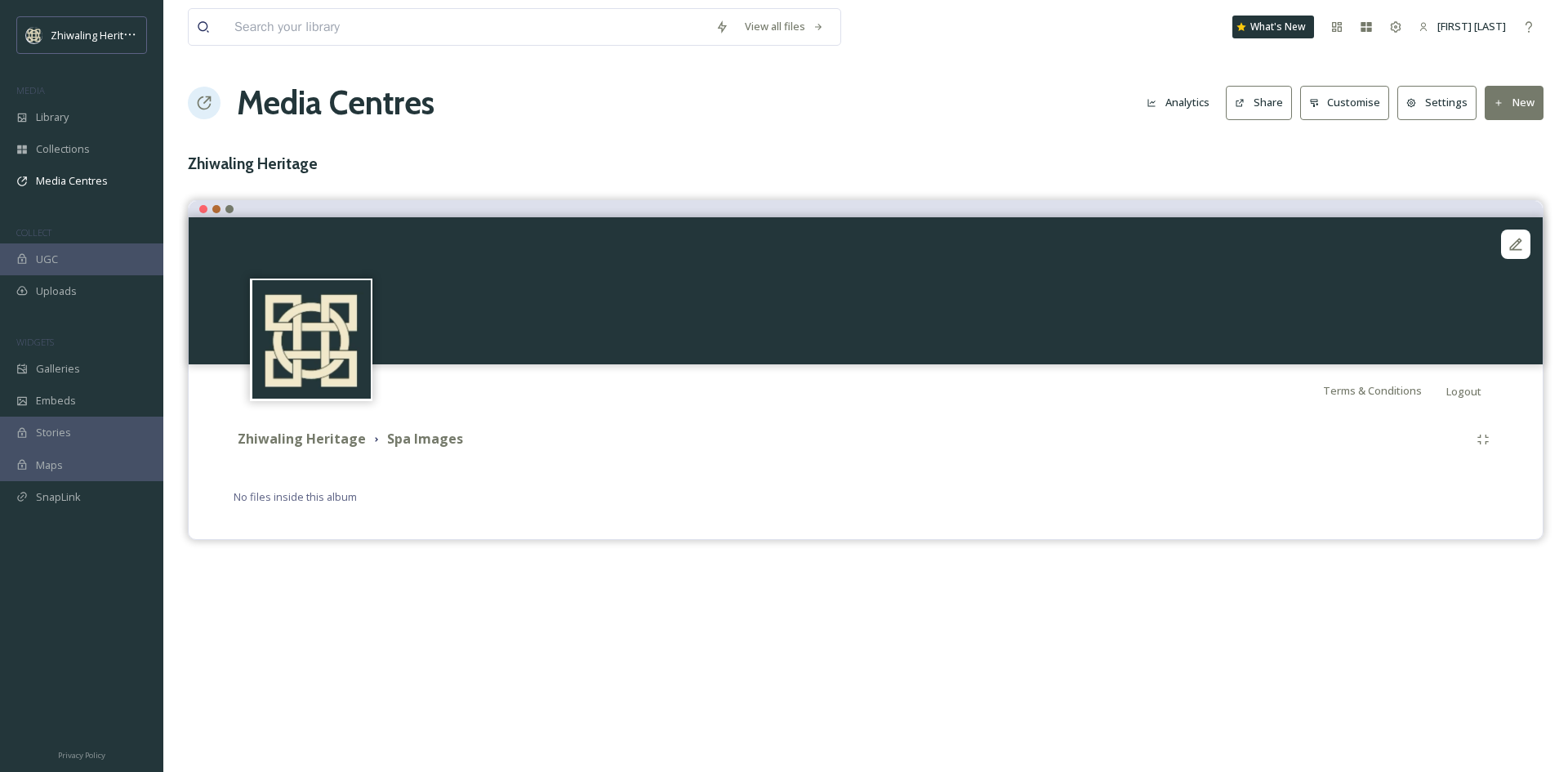 click on "No files inside this album" at bounding box center [295, 497] 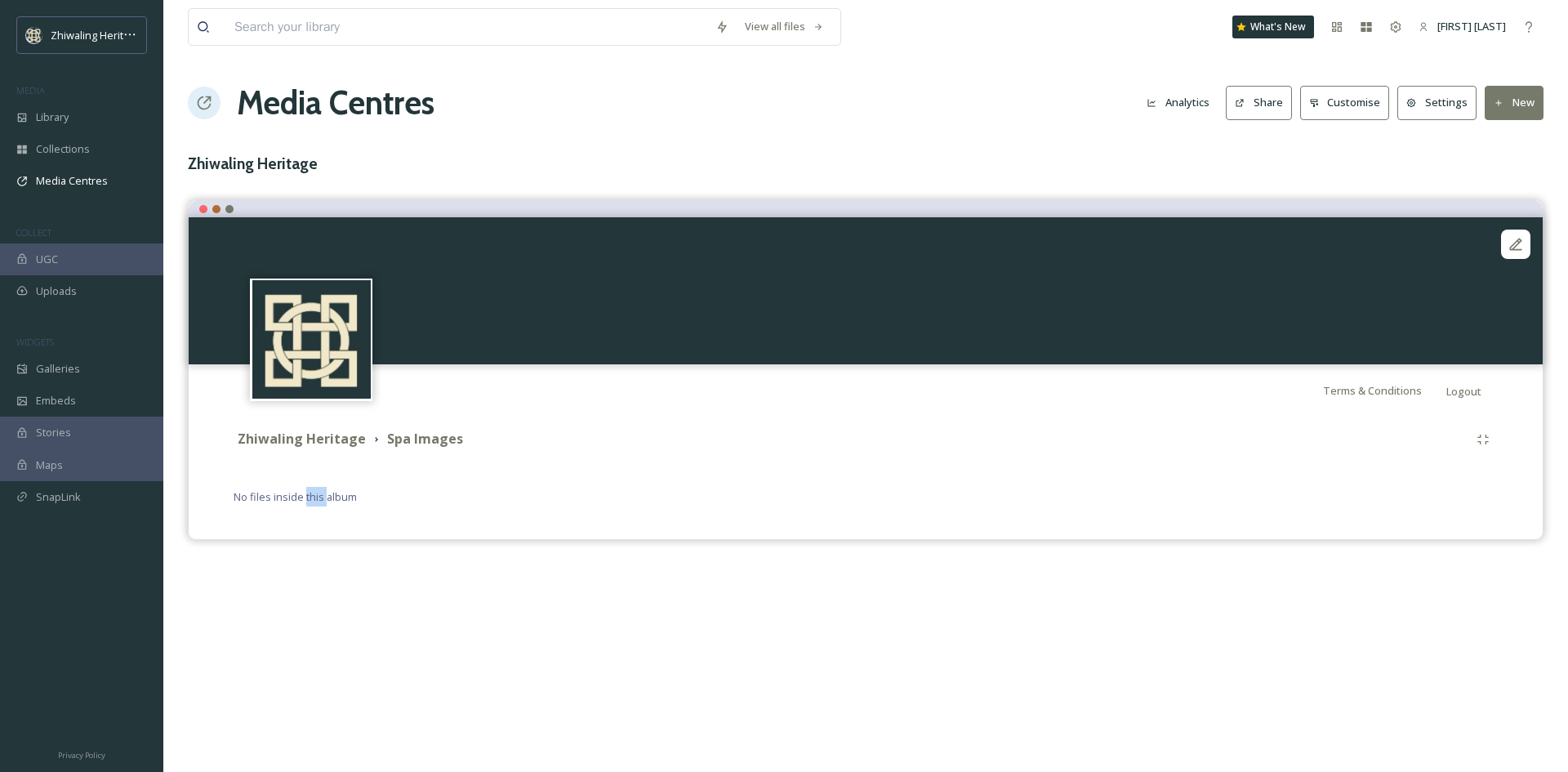 click on "No files inside this album" at bounding box center (295, 497) 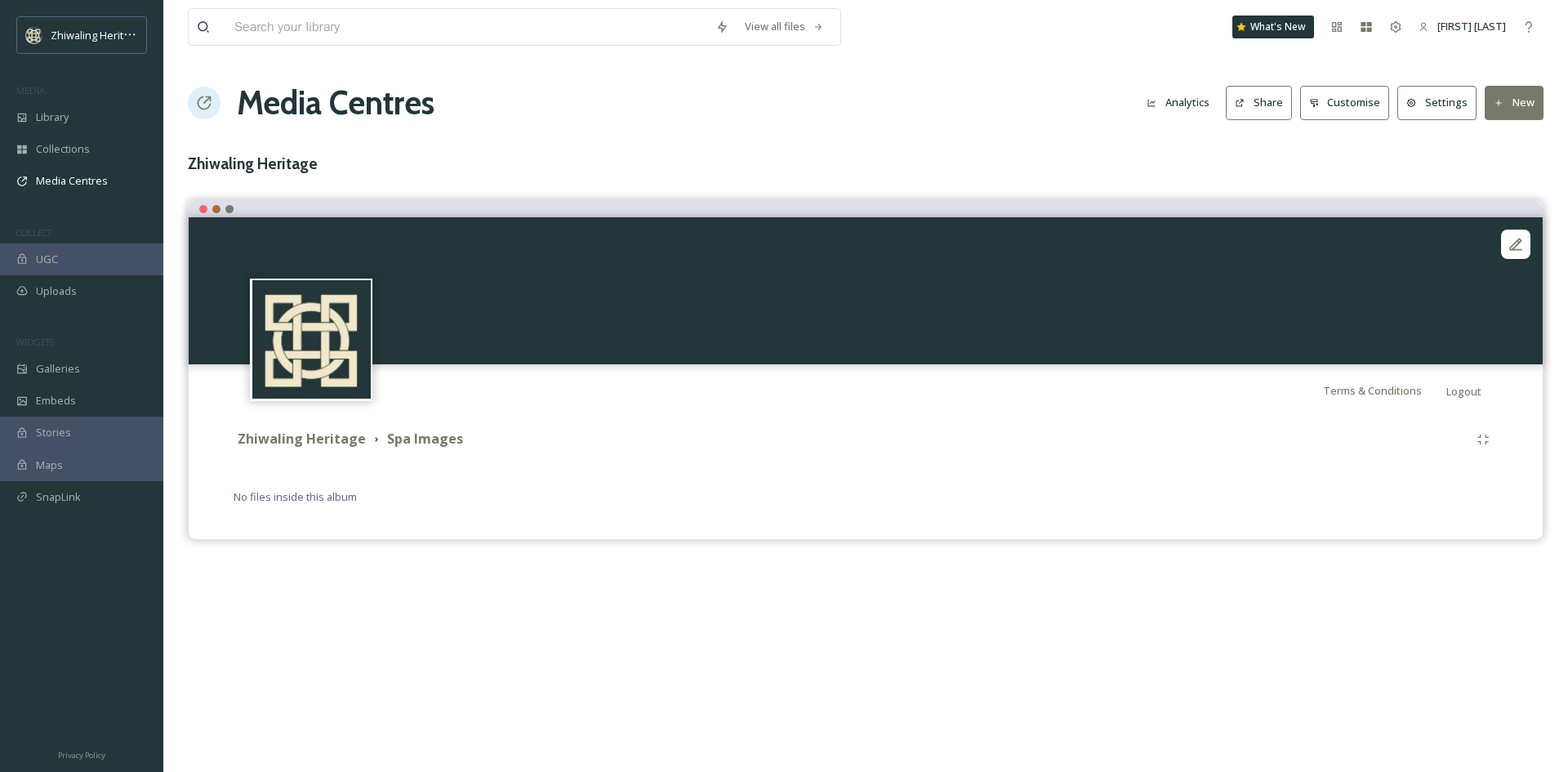 drag, startPoint x: 319, startPoint y: 496, endPoint x: 867, endPoint y: 640, distance: 566.60392 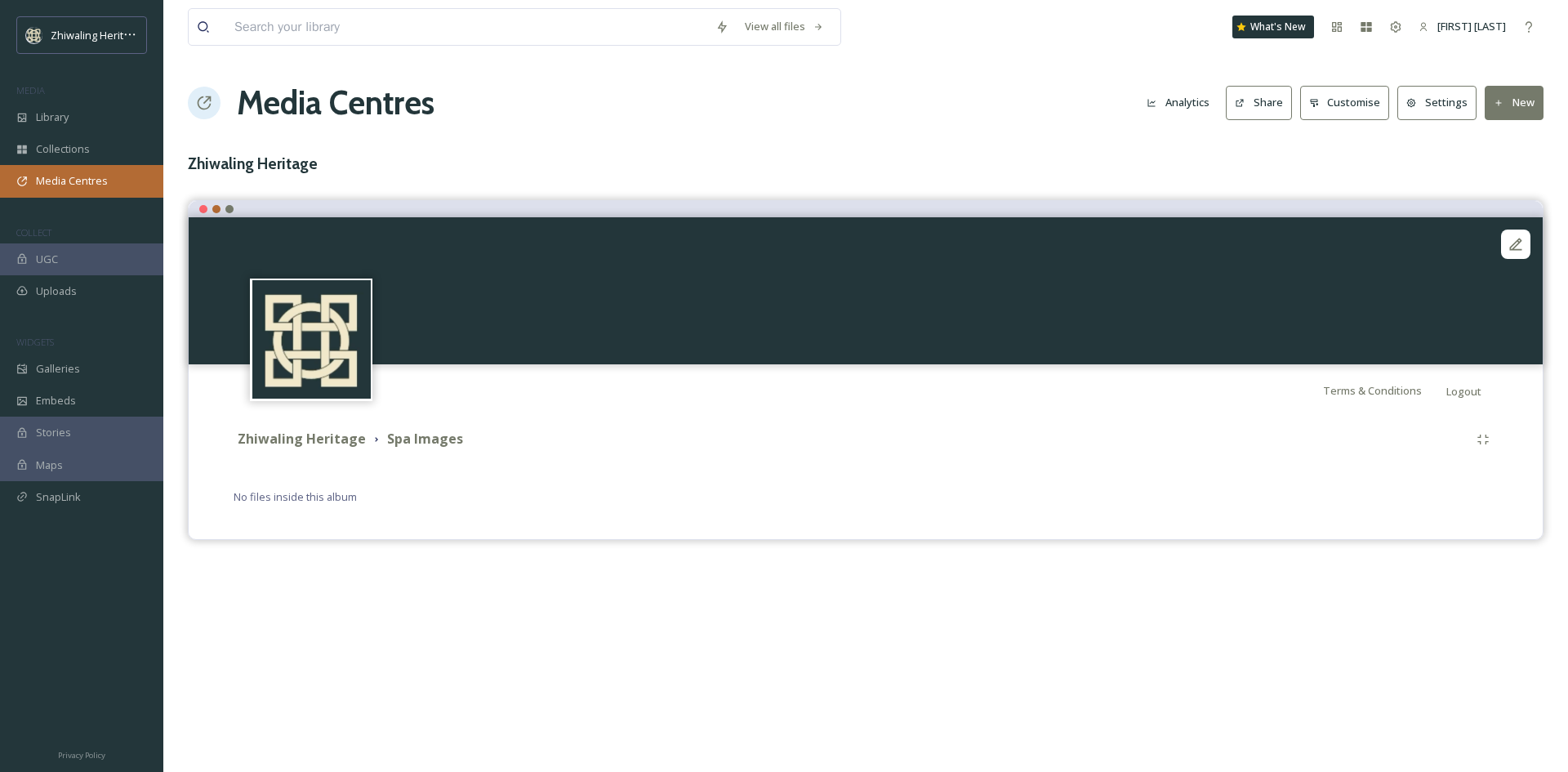 click on "Media Centres" at bounding box center (82, 181) 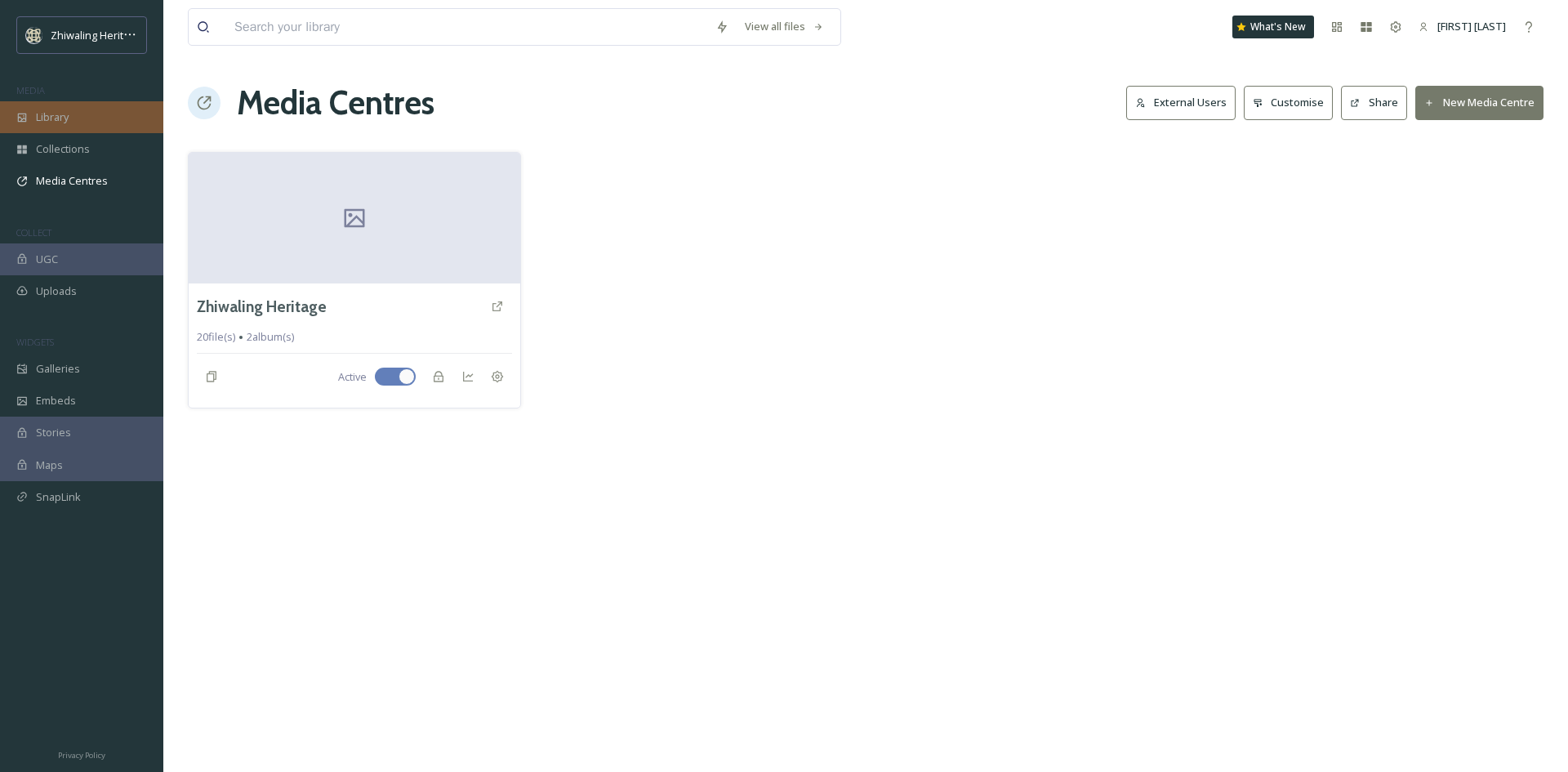 click on "Library" at bounding box center (52, 117) 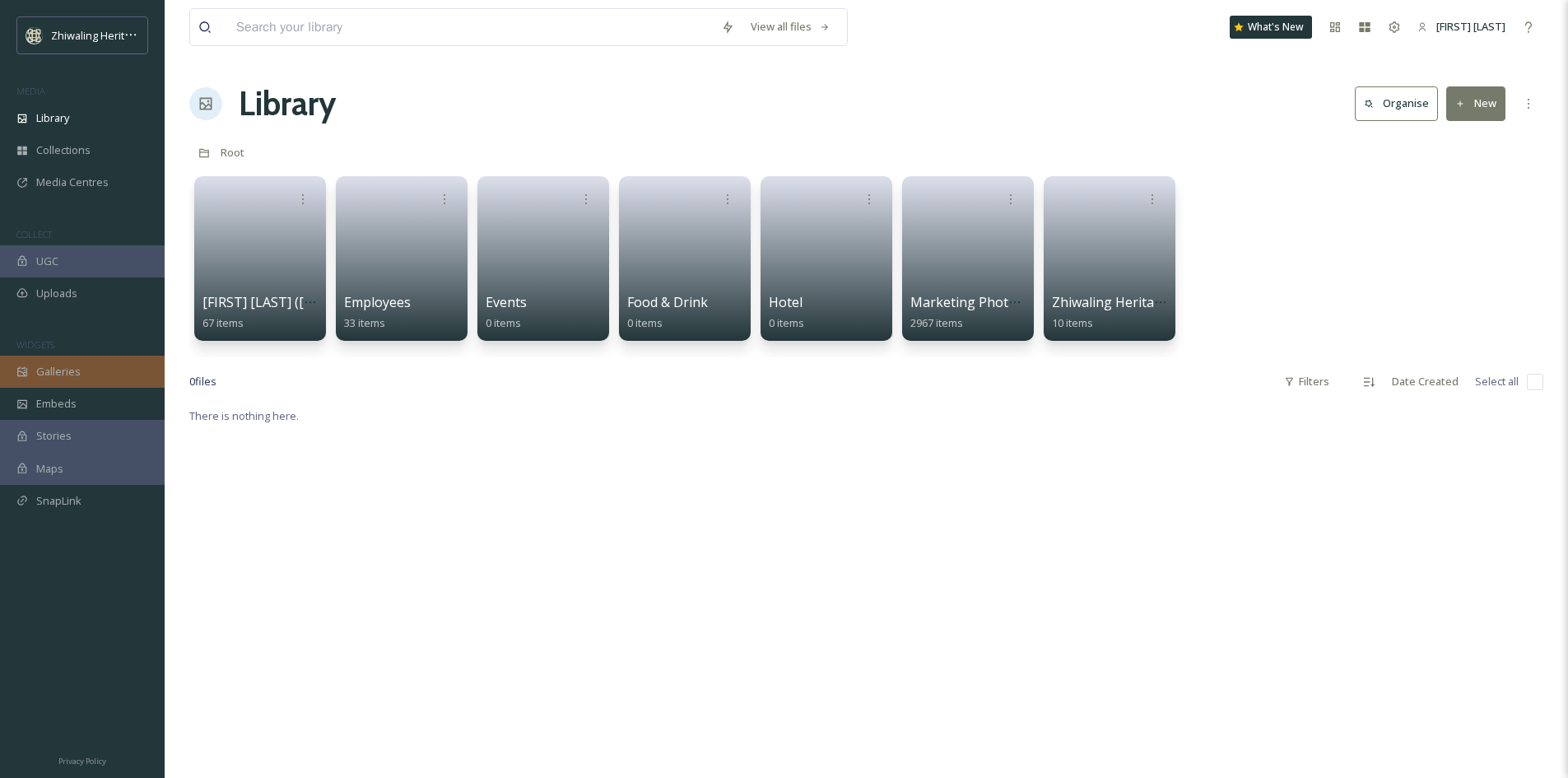 click on "Galleries" at bounding box center [58, 371] 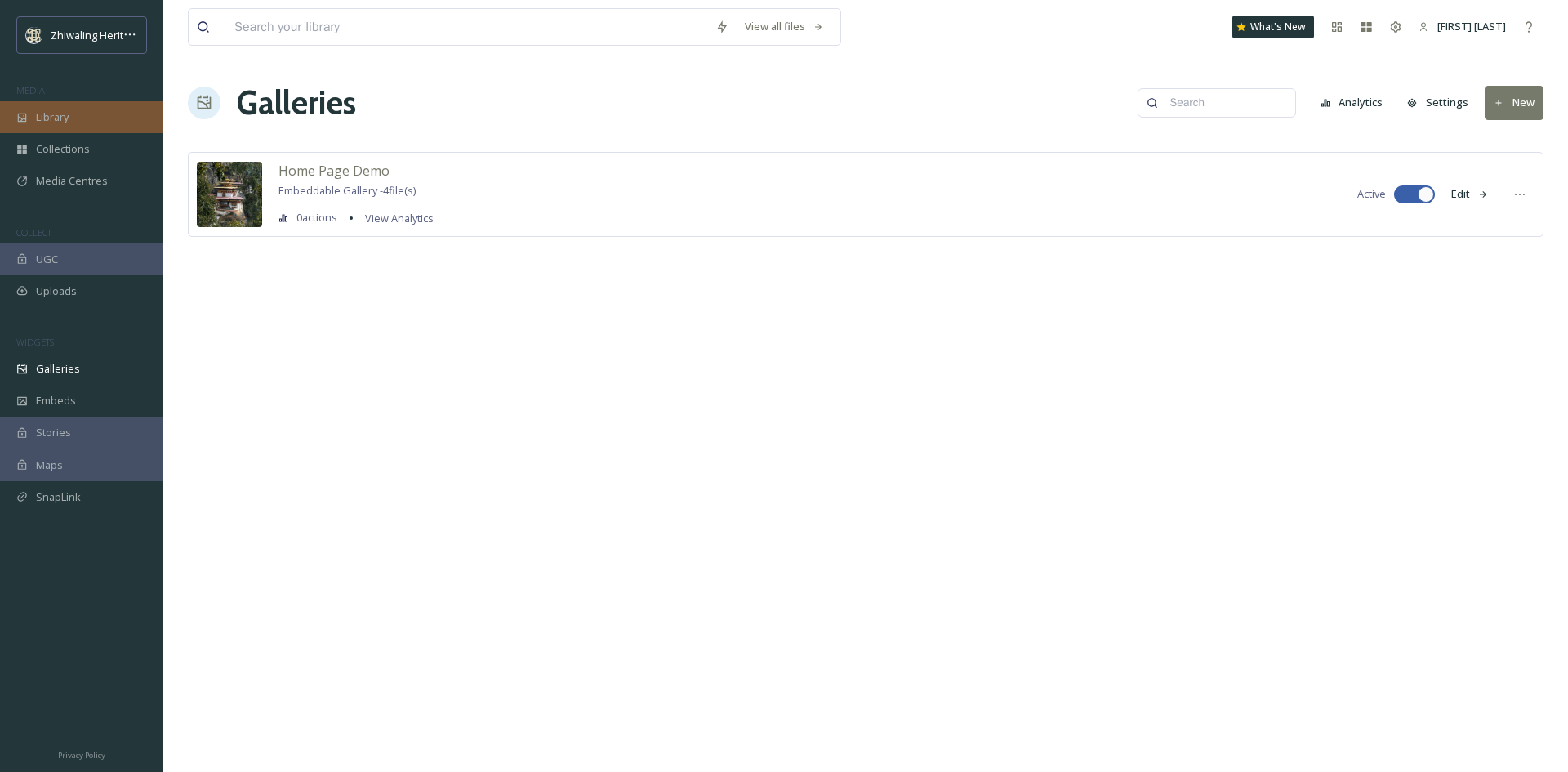 click on "Library" at bounding box center [82, 117] 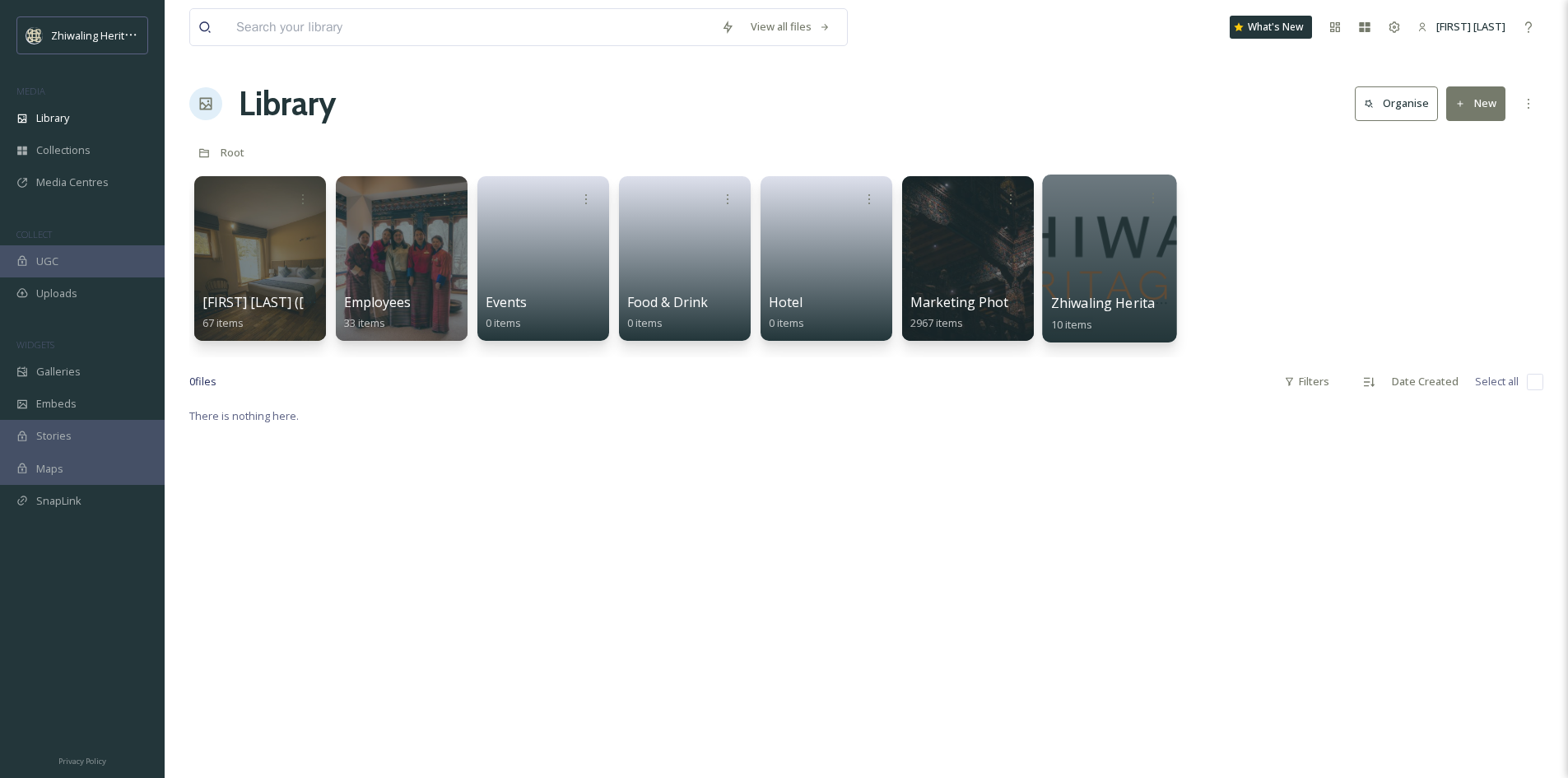click at bounding box center [1109, 259] 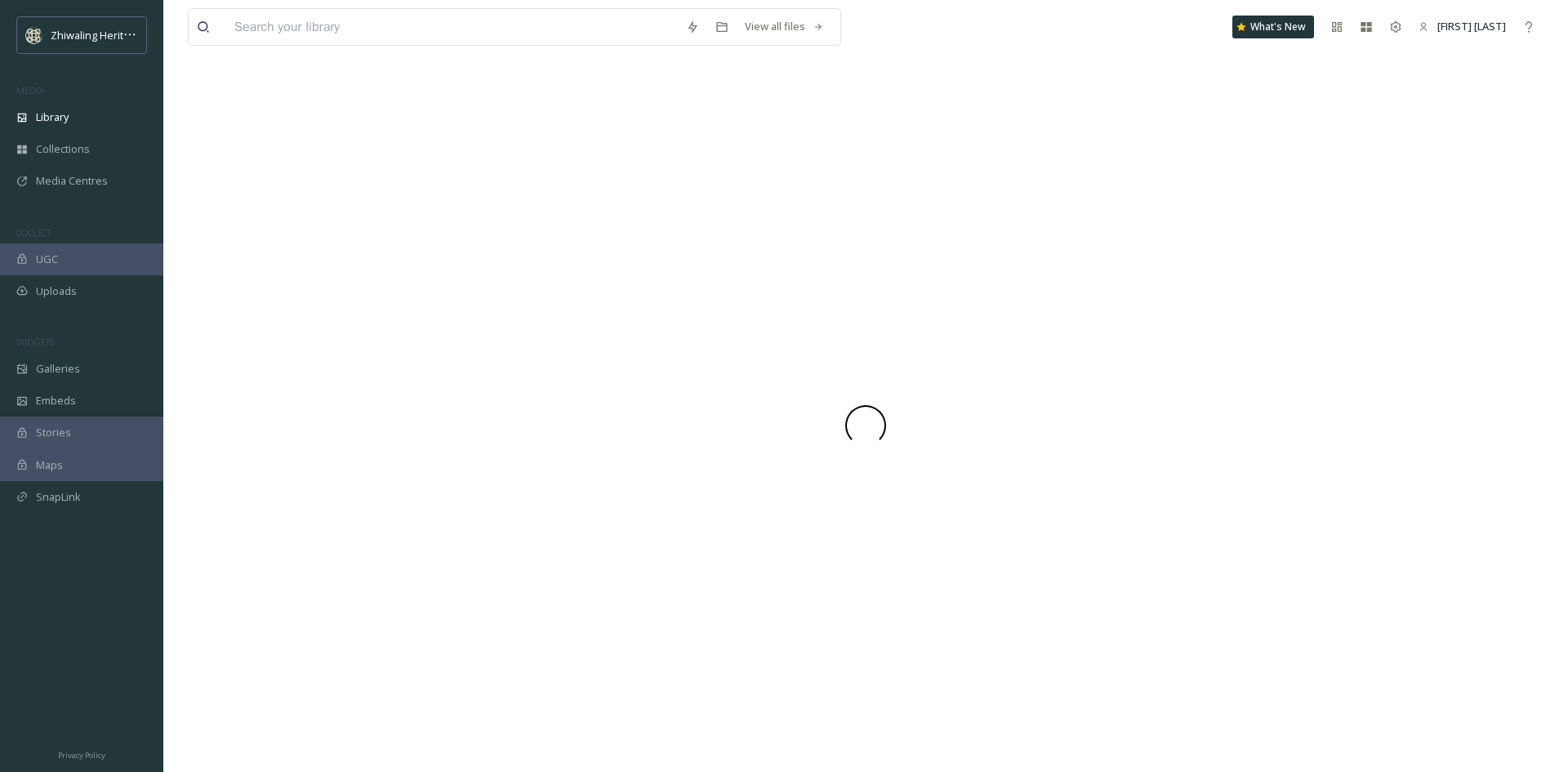 click at bounding box center [866, 425] 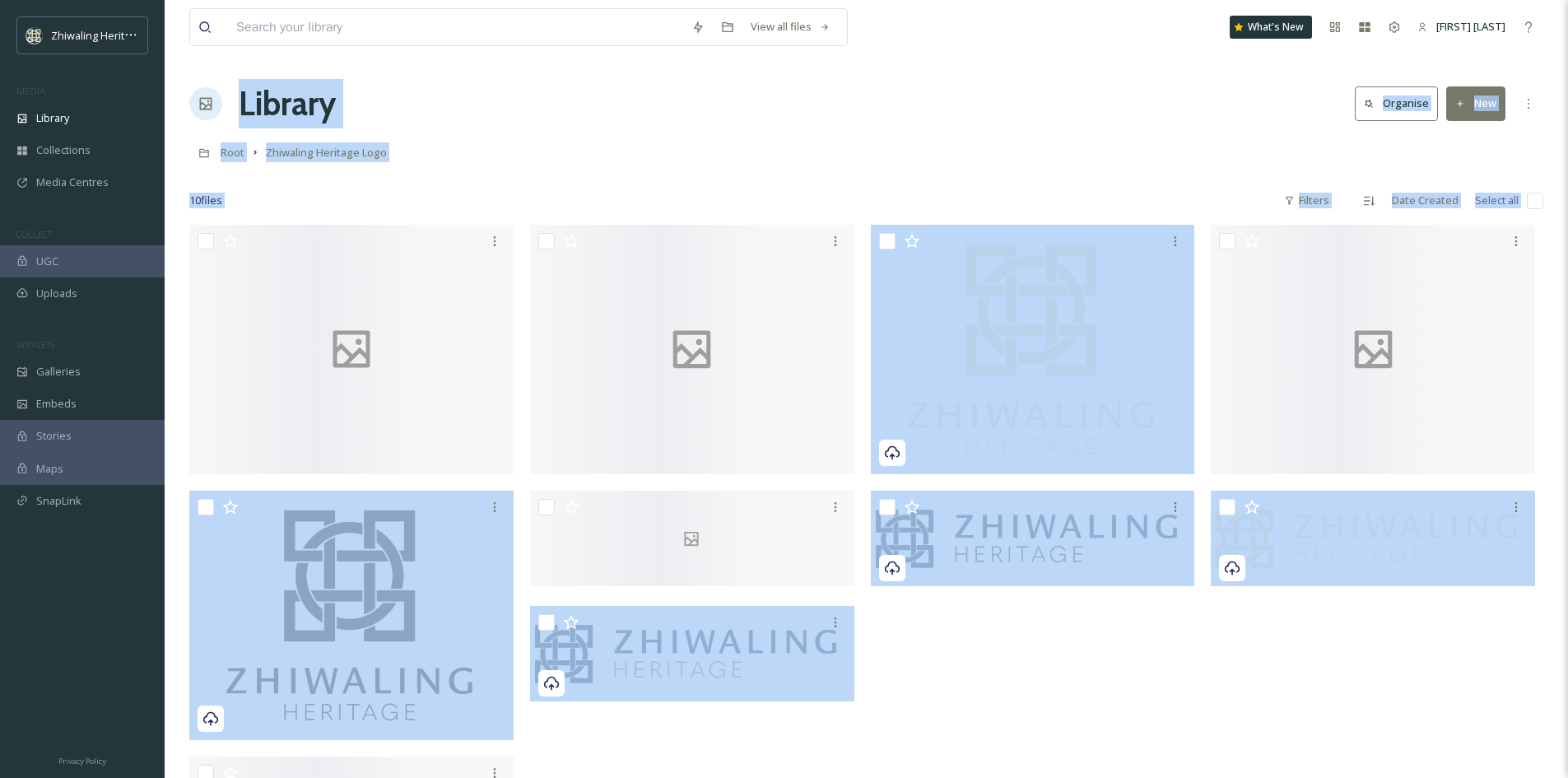 click at bounding box center (866, 176) 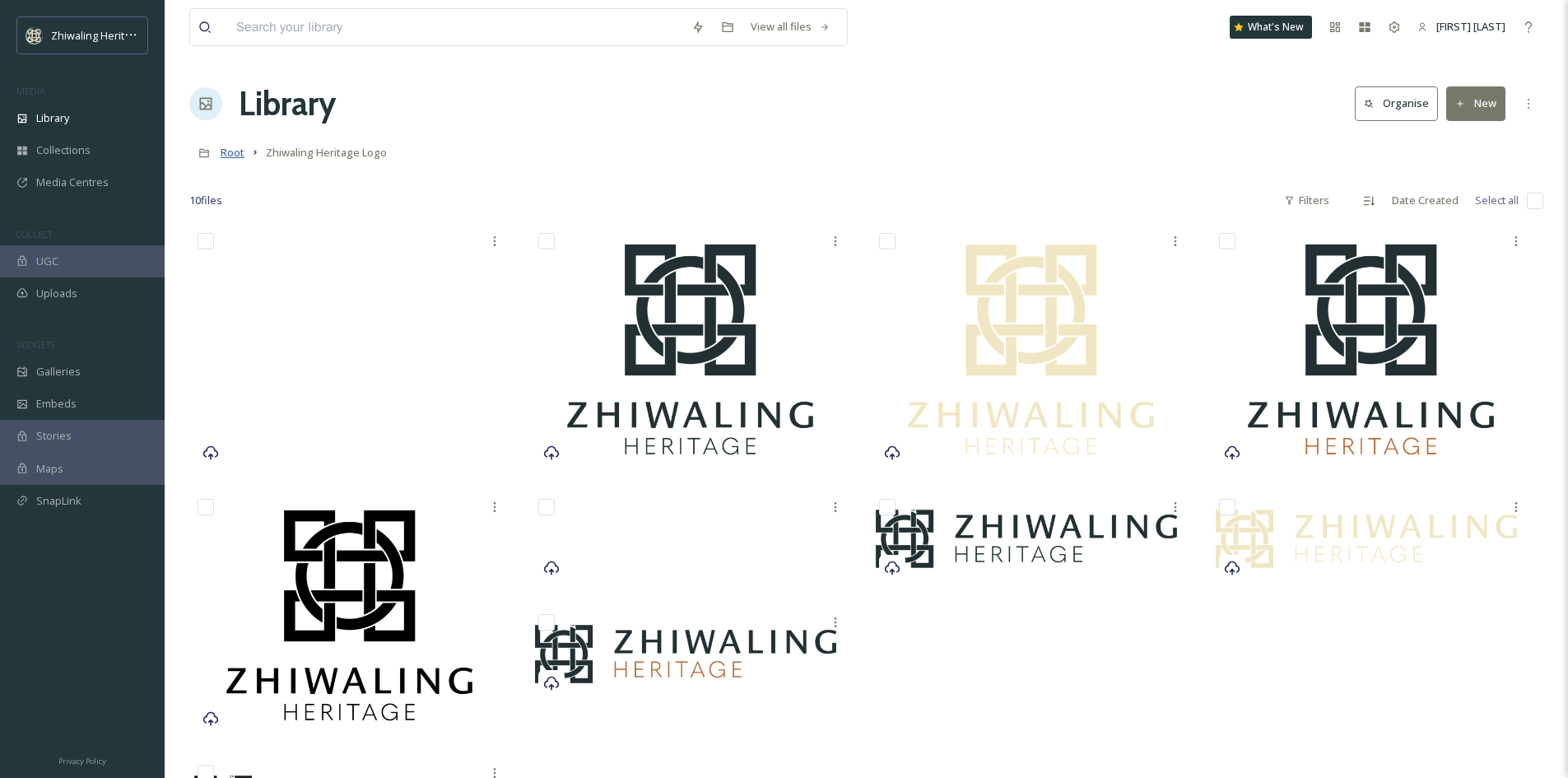 click on "Root" at bounding box center [232, 152] 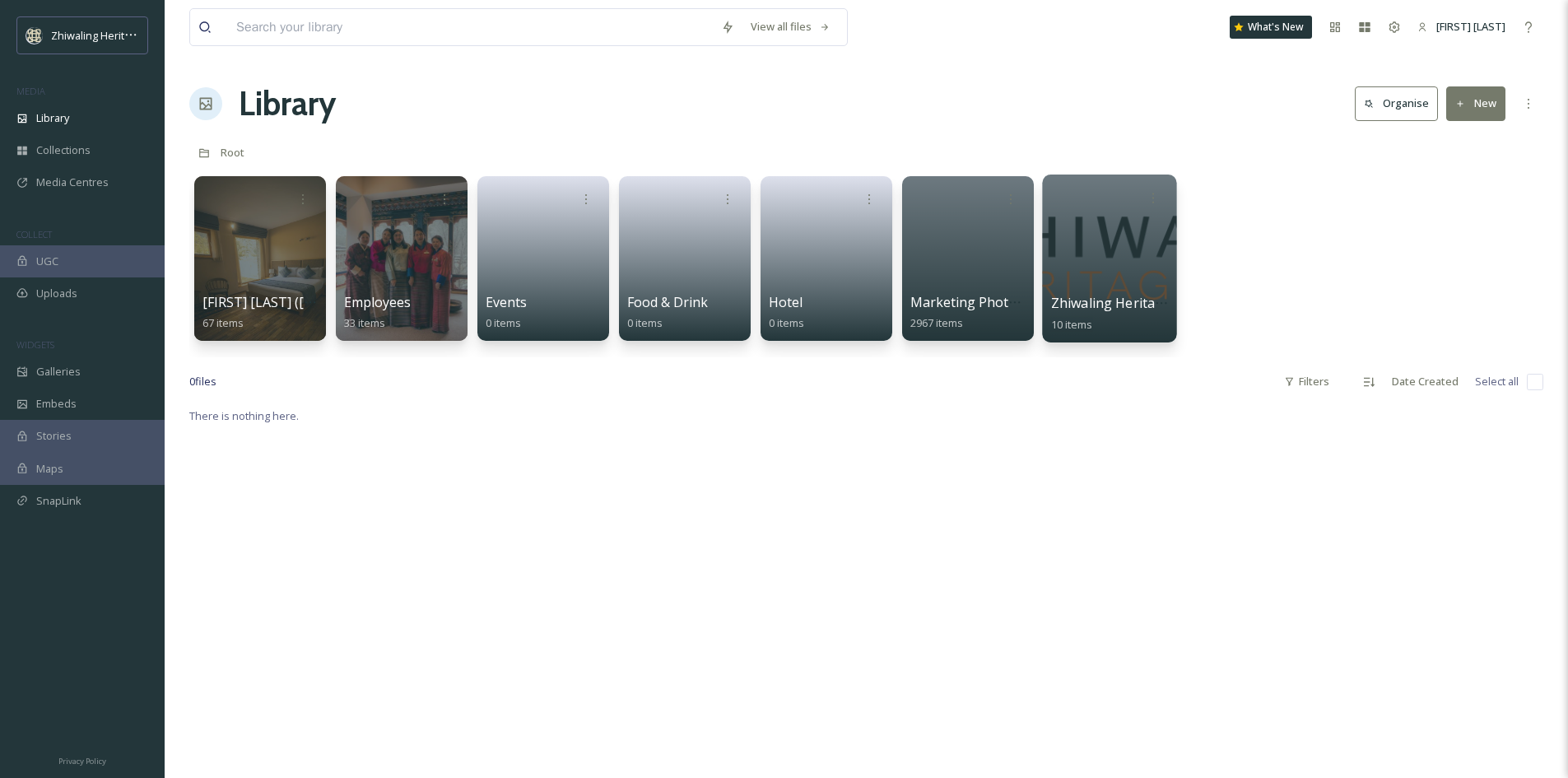 click at bounding box center [1109, 259] 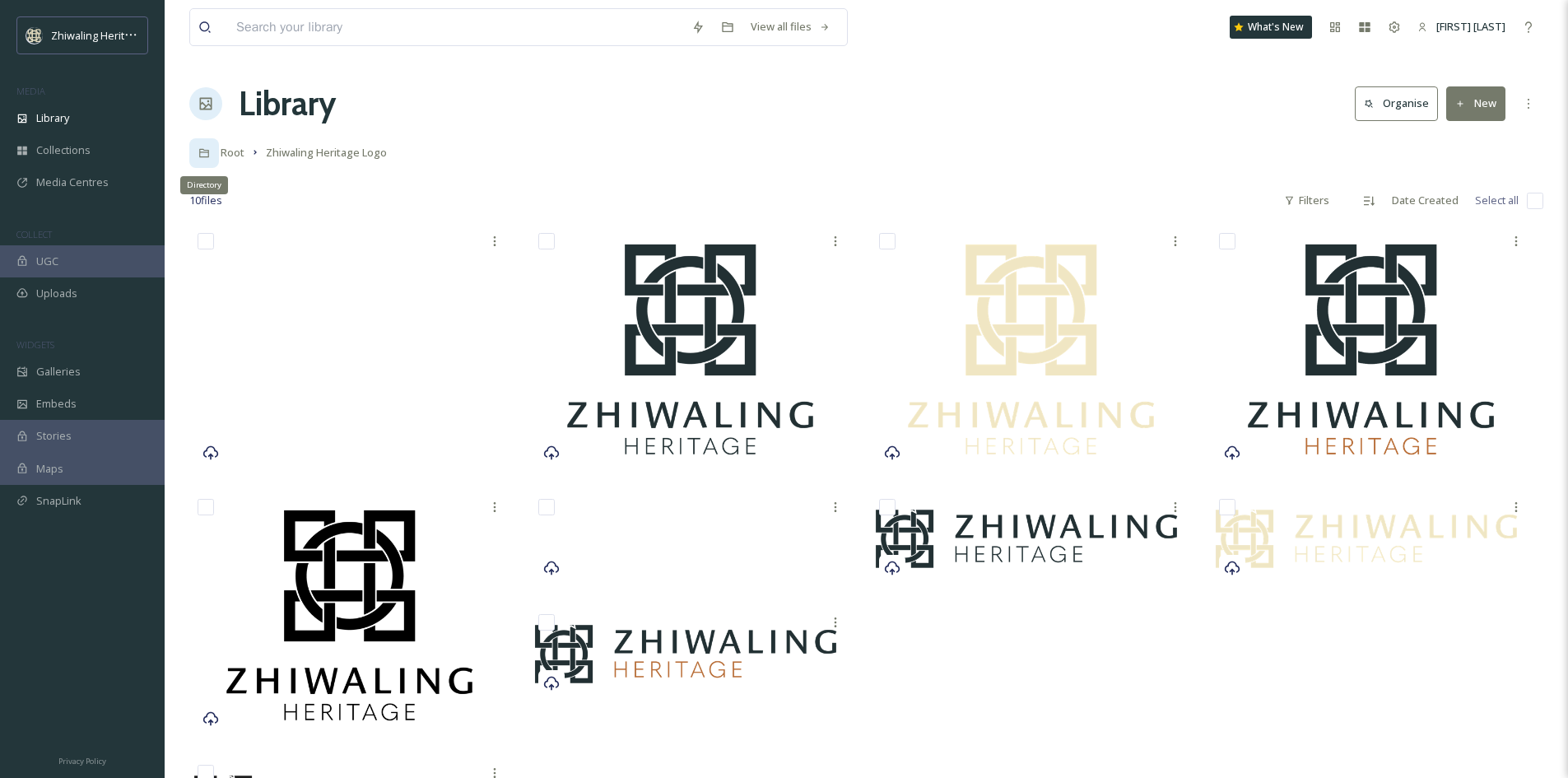 click on "Directory" at bounding box center [204, 153] 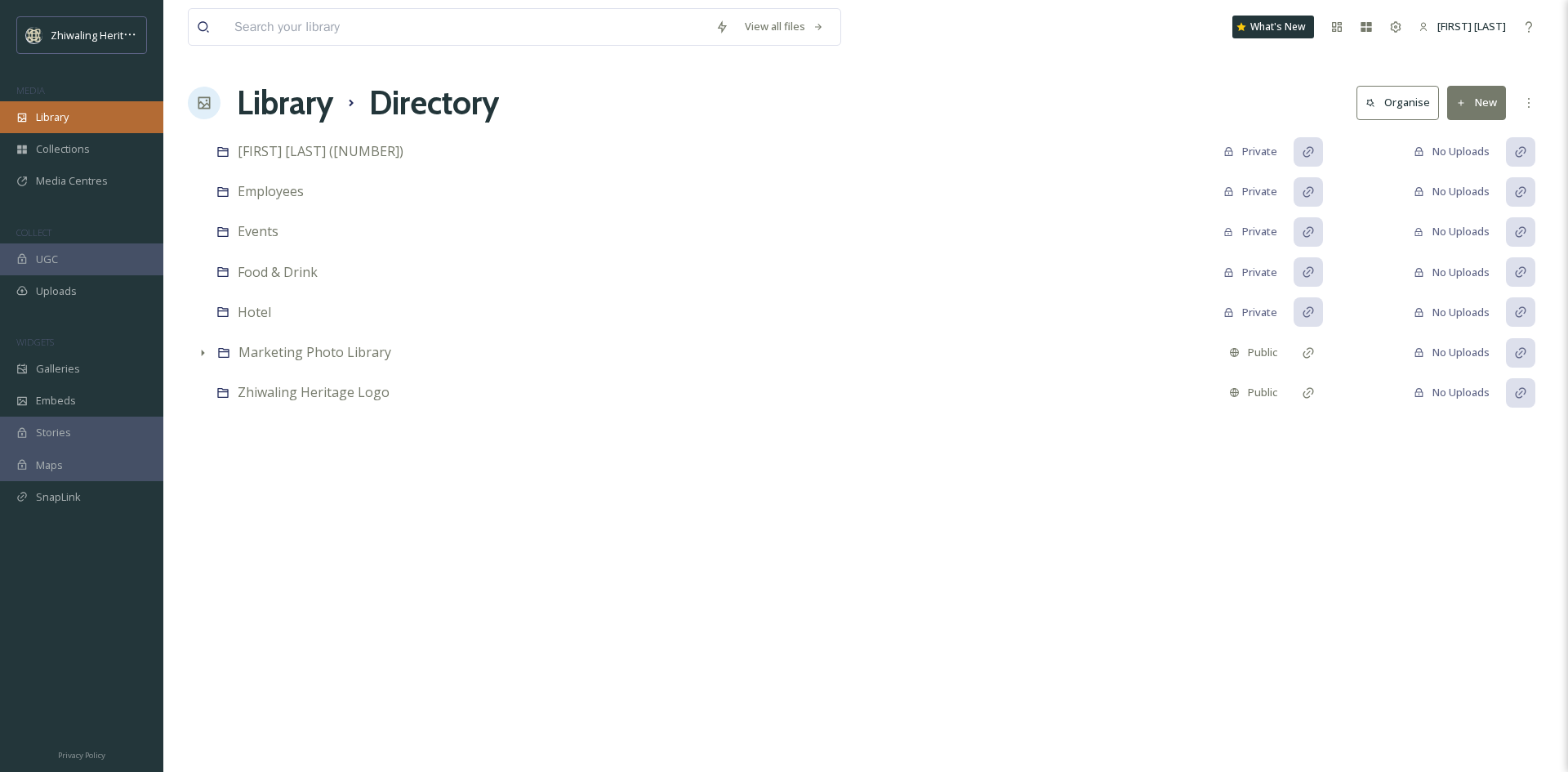 click on "Library" at bounding box center (82, 117) 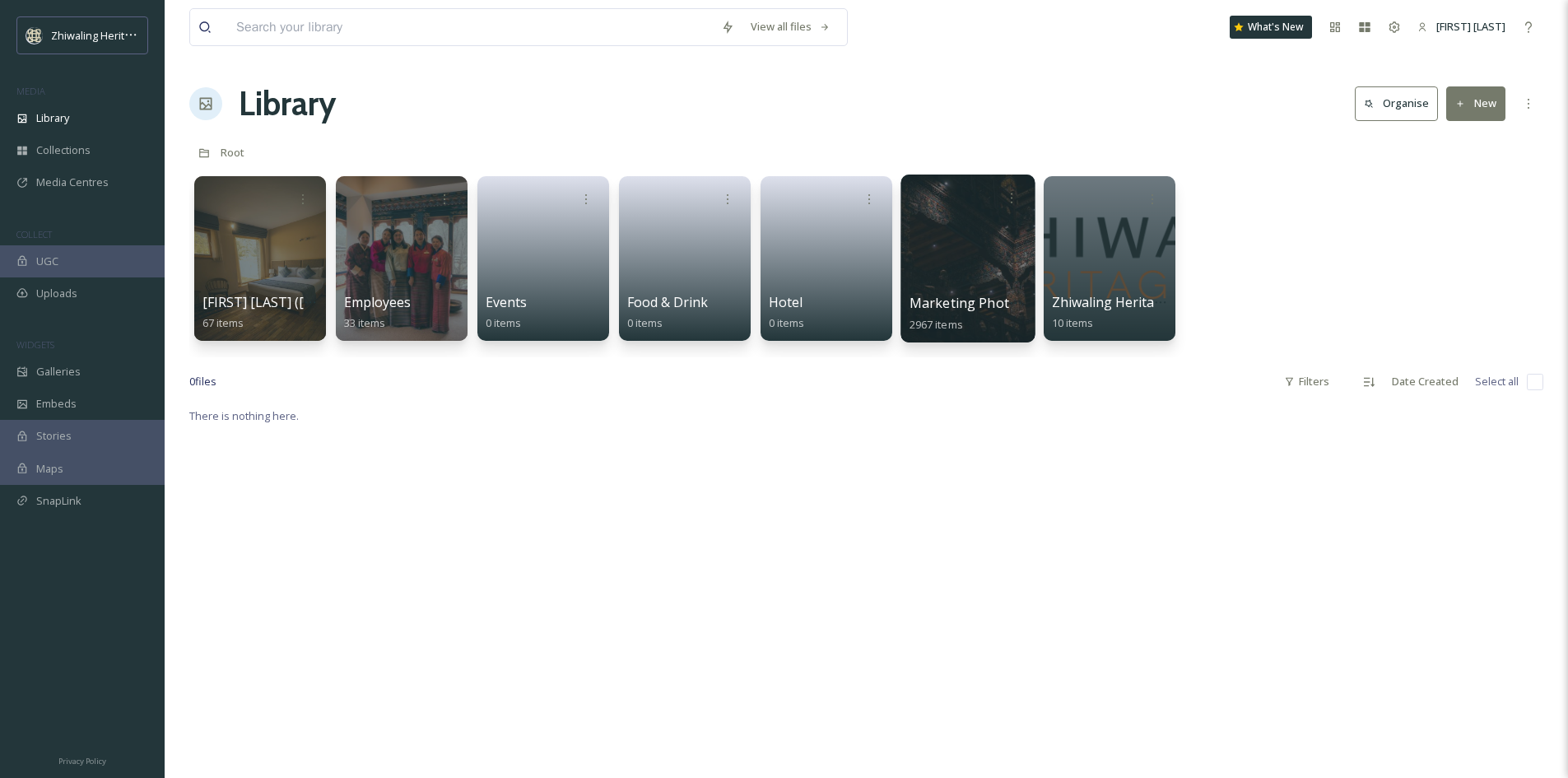 click at bounding box center [967, 259] 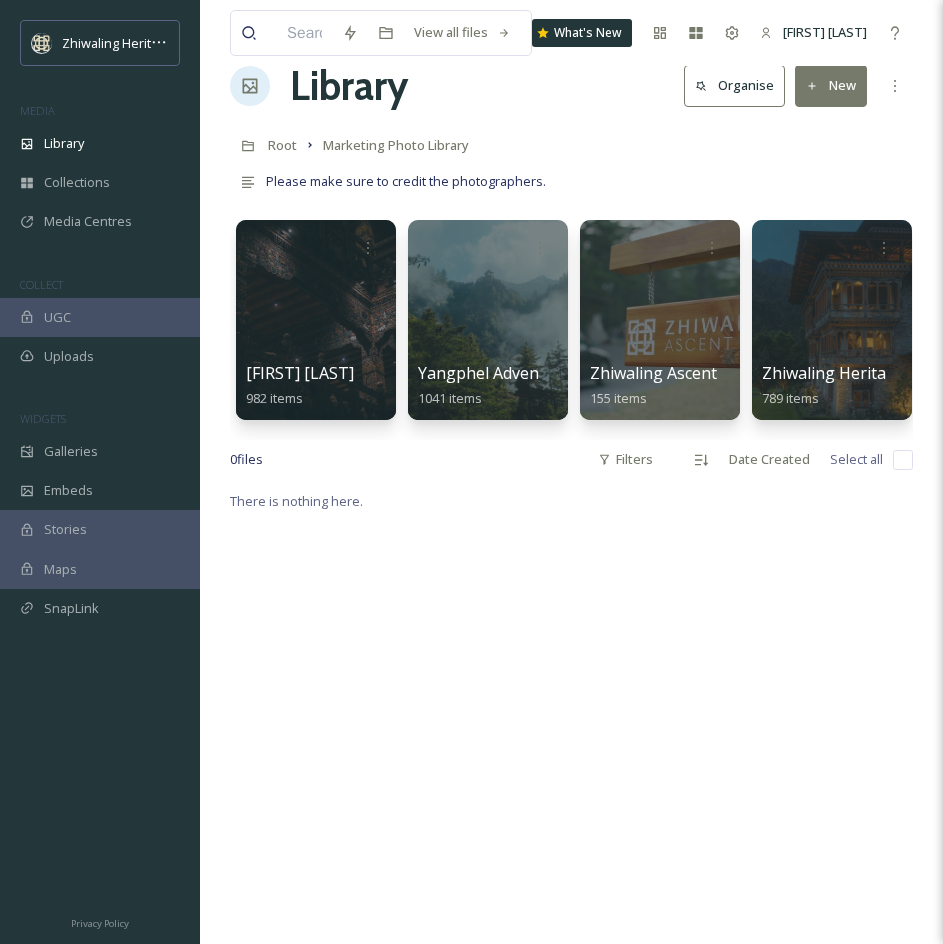scroll, scrollTop: 0, scrollLeft: 0, axis: both 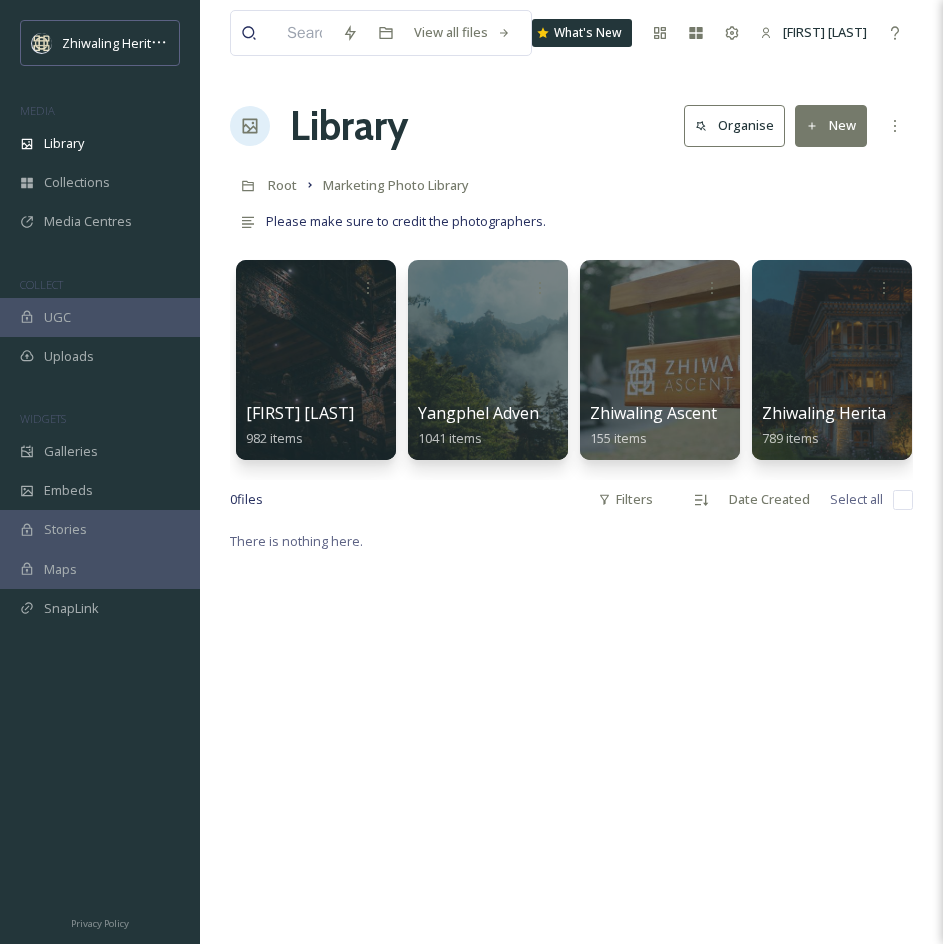 click 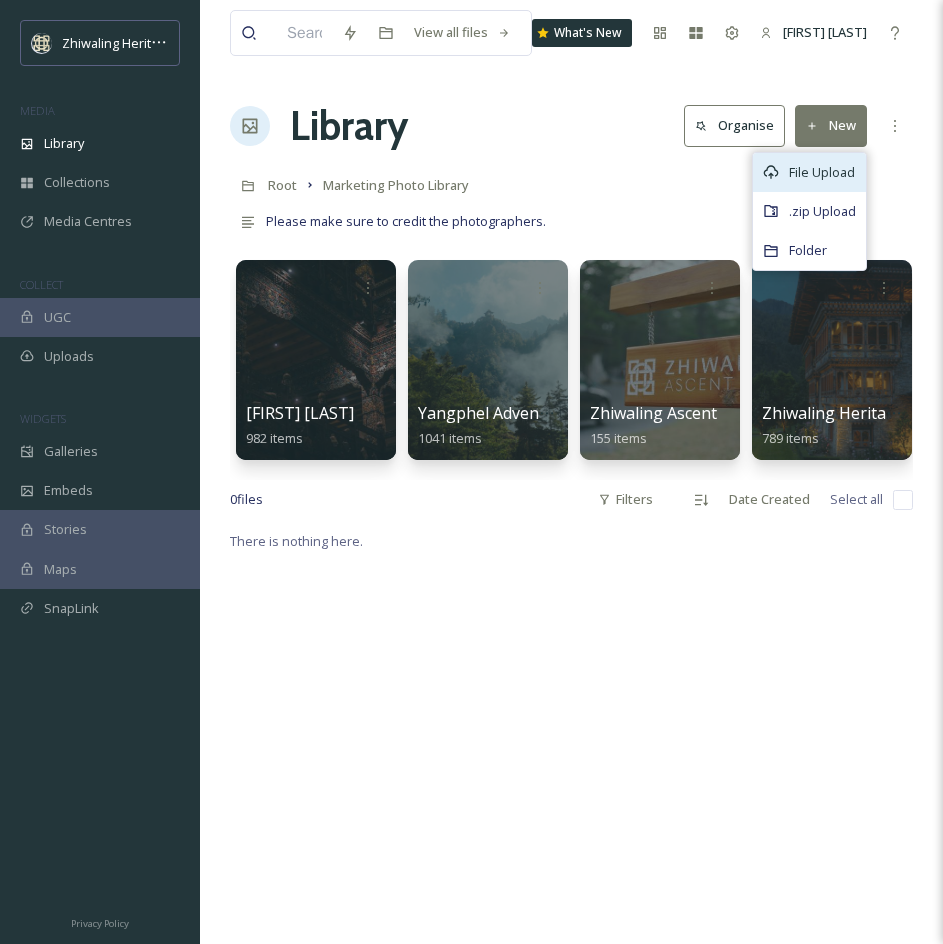 click on "File Upload" at bounding box center [822, 172] 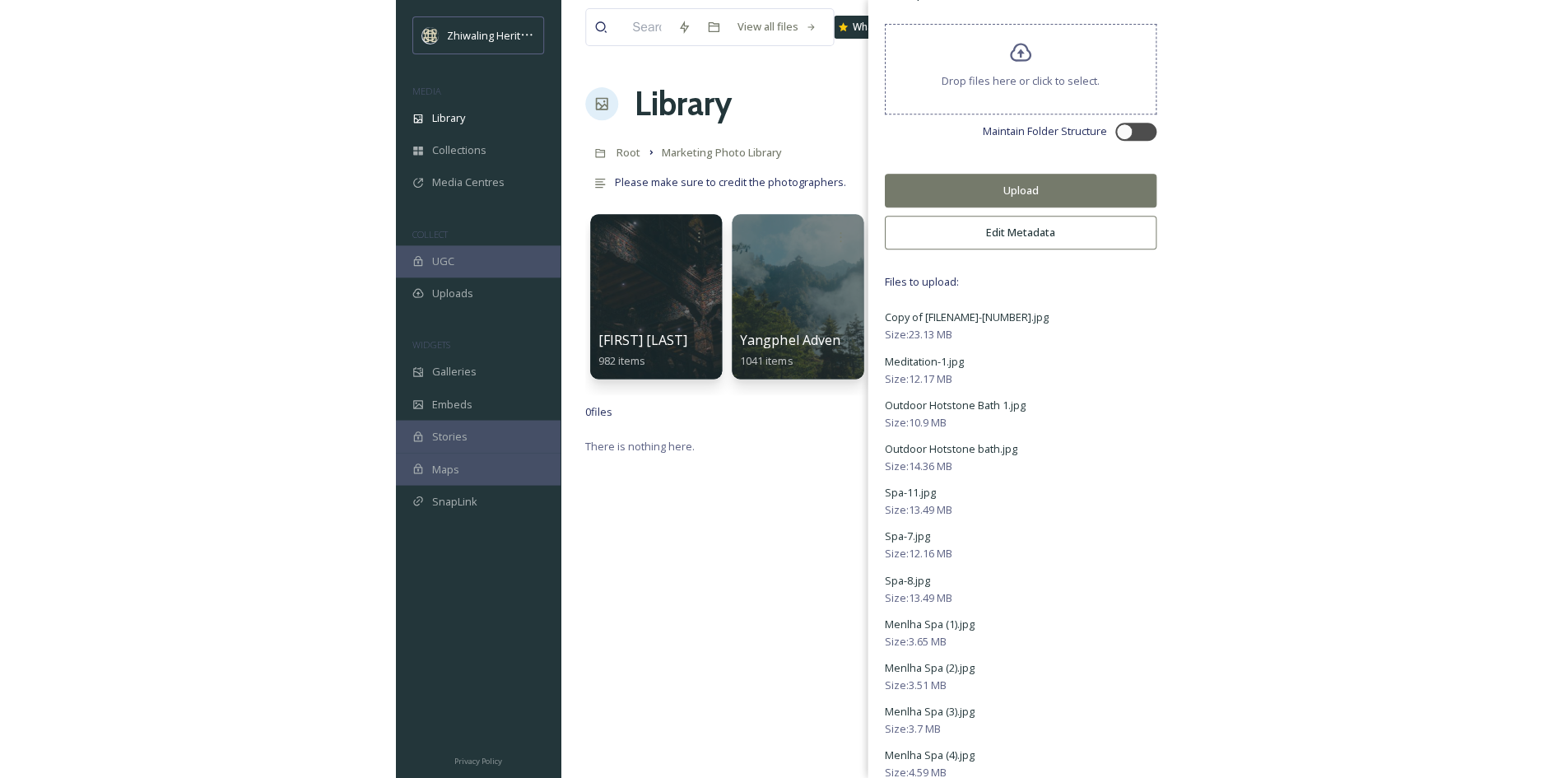 scroll, scrollTop: 0, scrollLeft: 0, axis: both 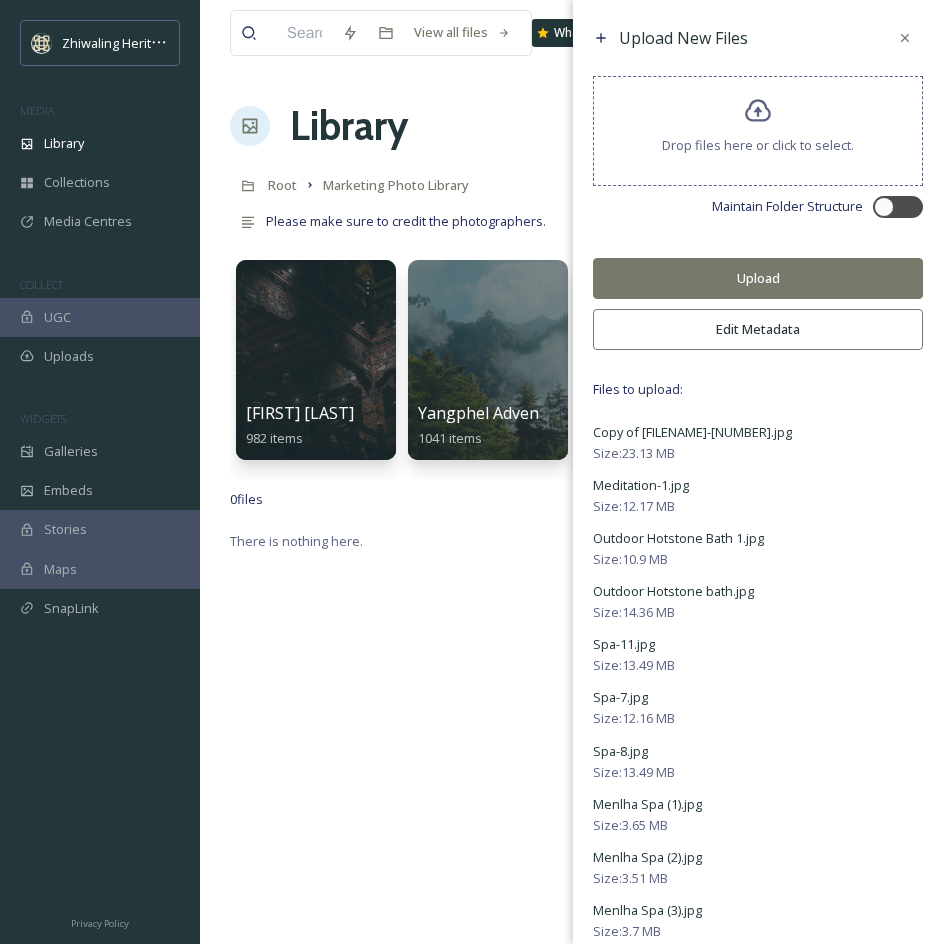 click on "Upload" at bounding box center (758, 278) 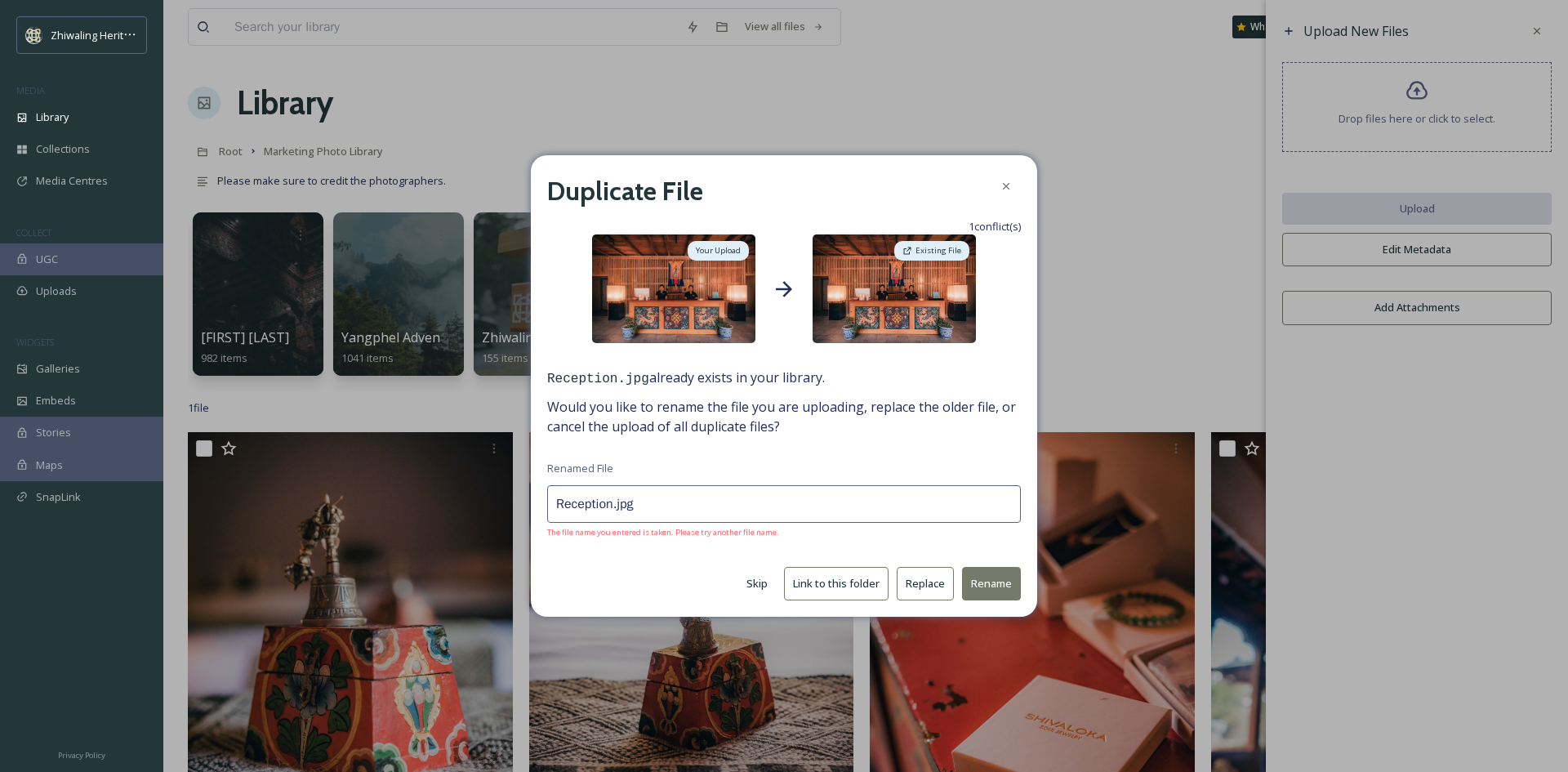 click on "Reception.jpg" at bounding box center [784, 504] 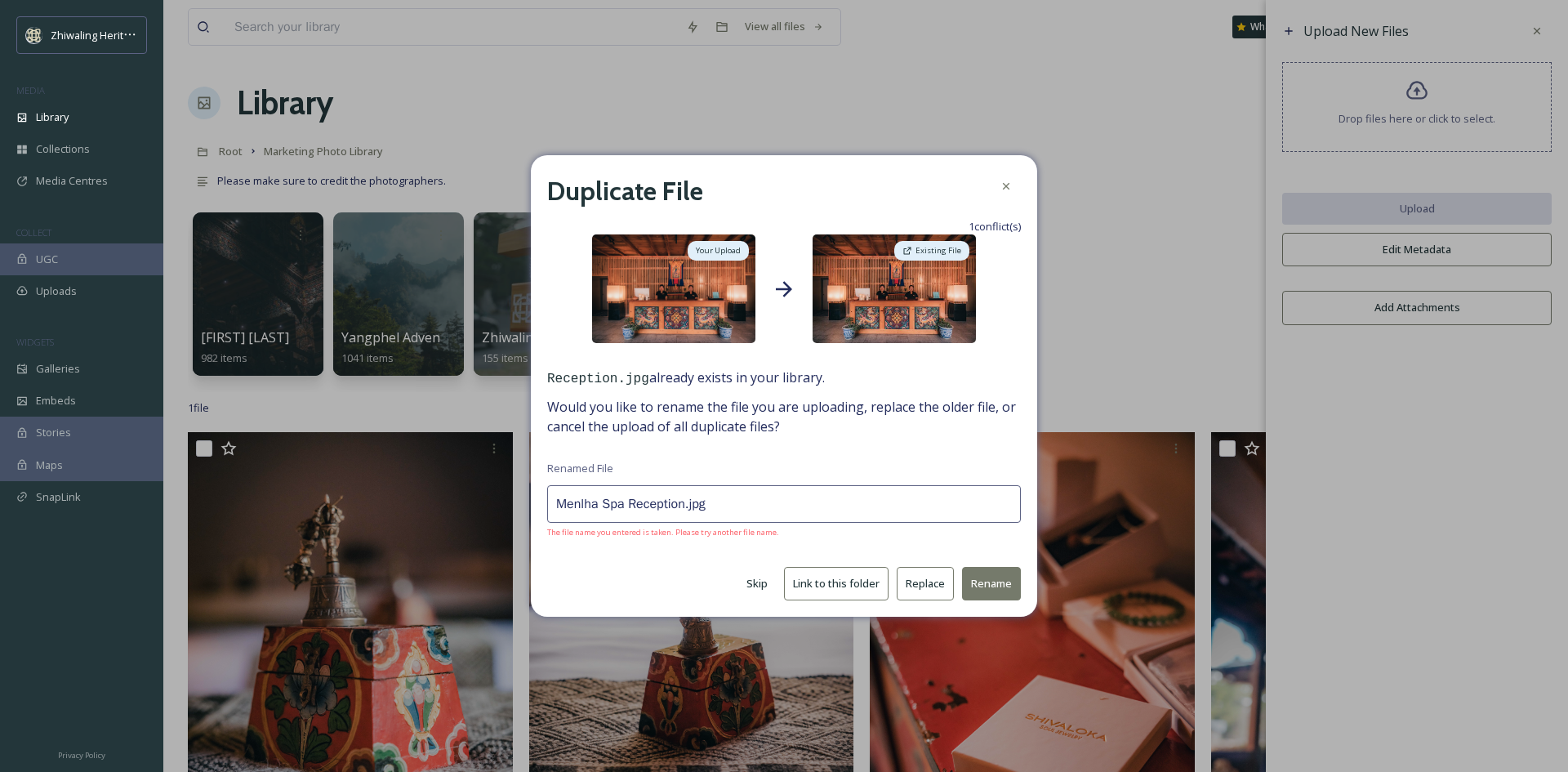 type on "Menlha Spa Reception.jpg" 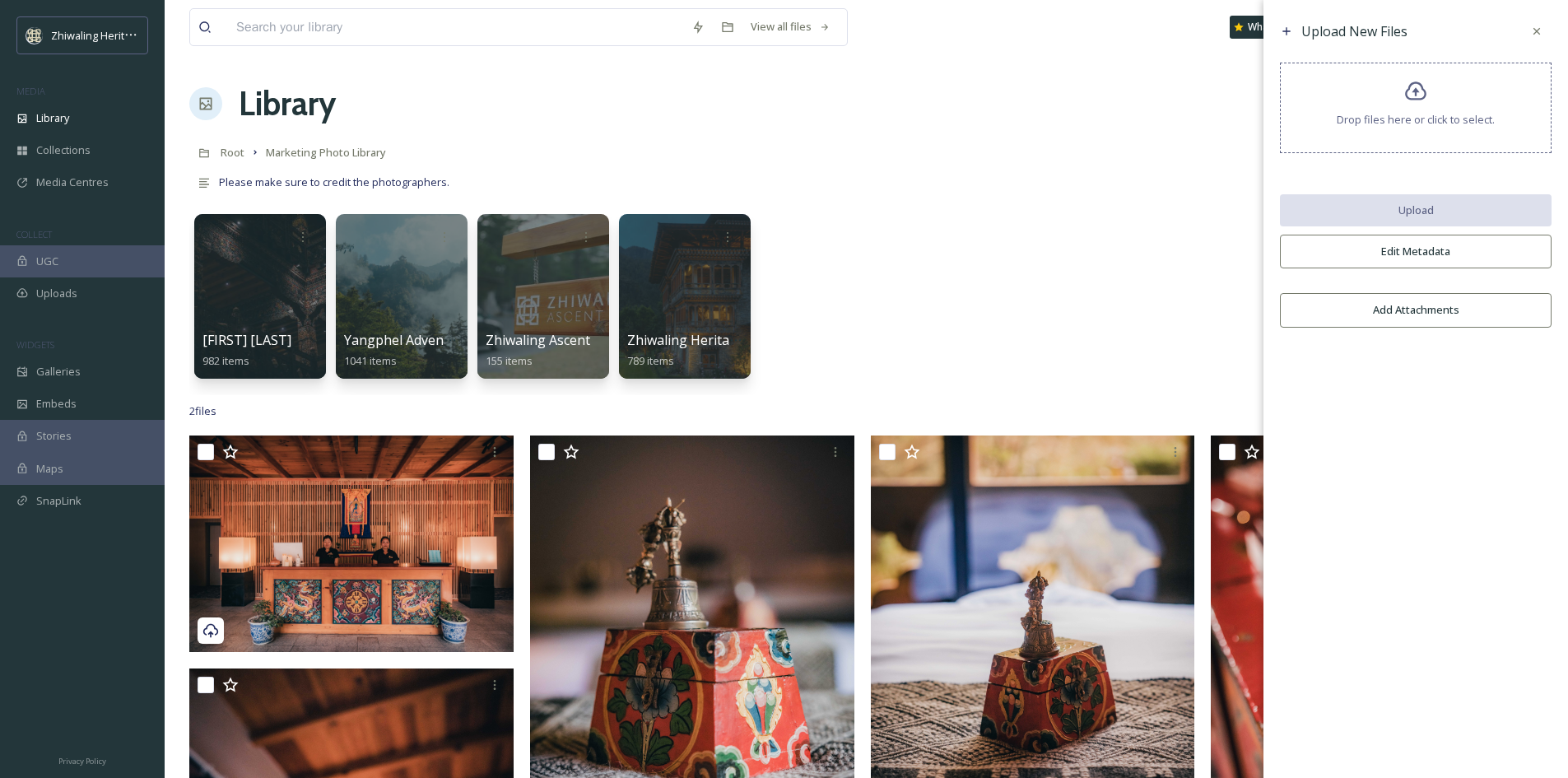 click on "[FIRST] [LAST] [NUMBER] items [COMPANY] [NUMBER] items [COMPANY] [NUMBER] items [COMPANY] [NUMBER] items" at bounding box center [866, 300] 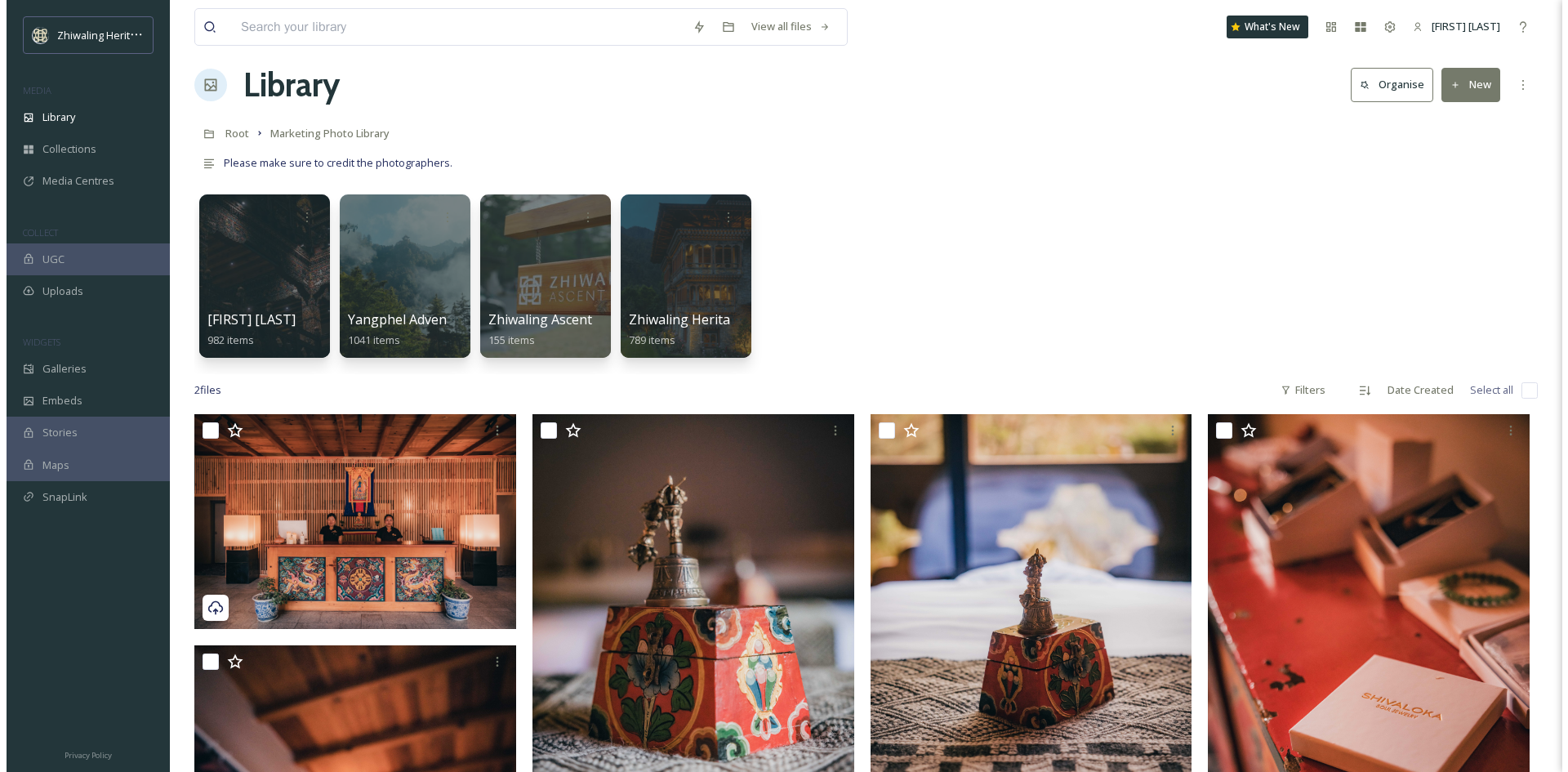 scroll, scrollTop: 0, scrollLeft: 0, axis: both 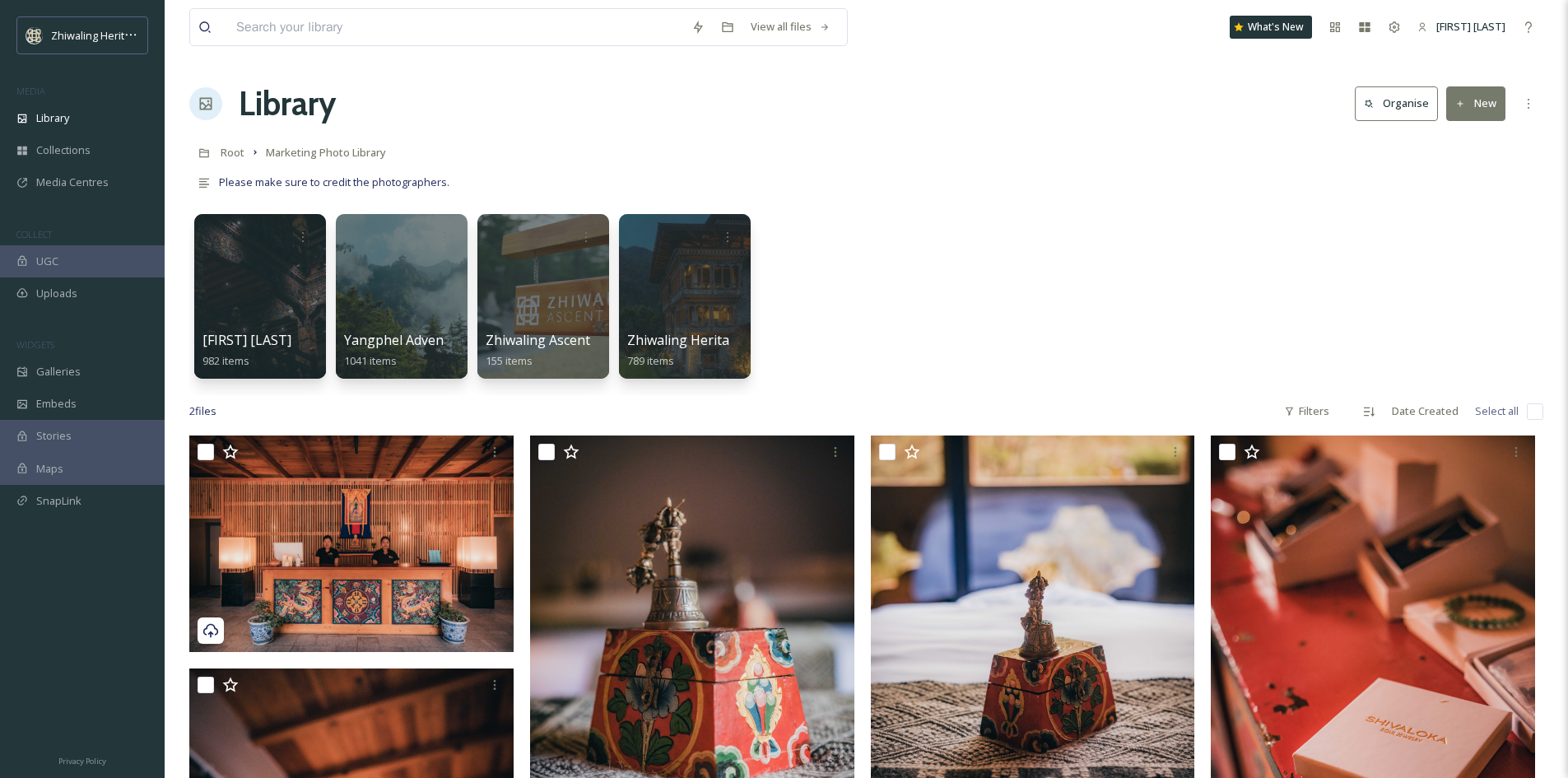 click at bounding box center [1535, 412] 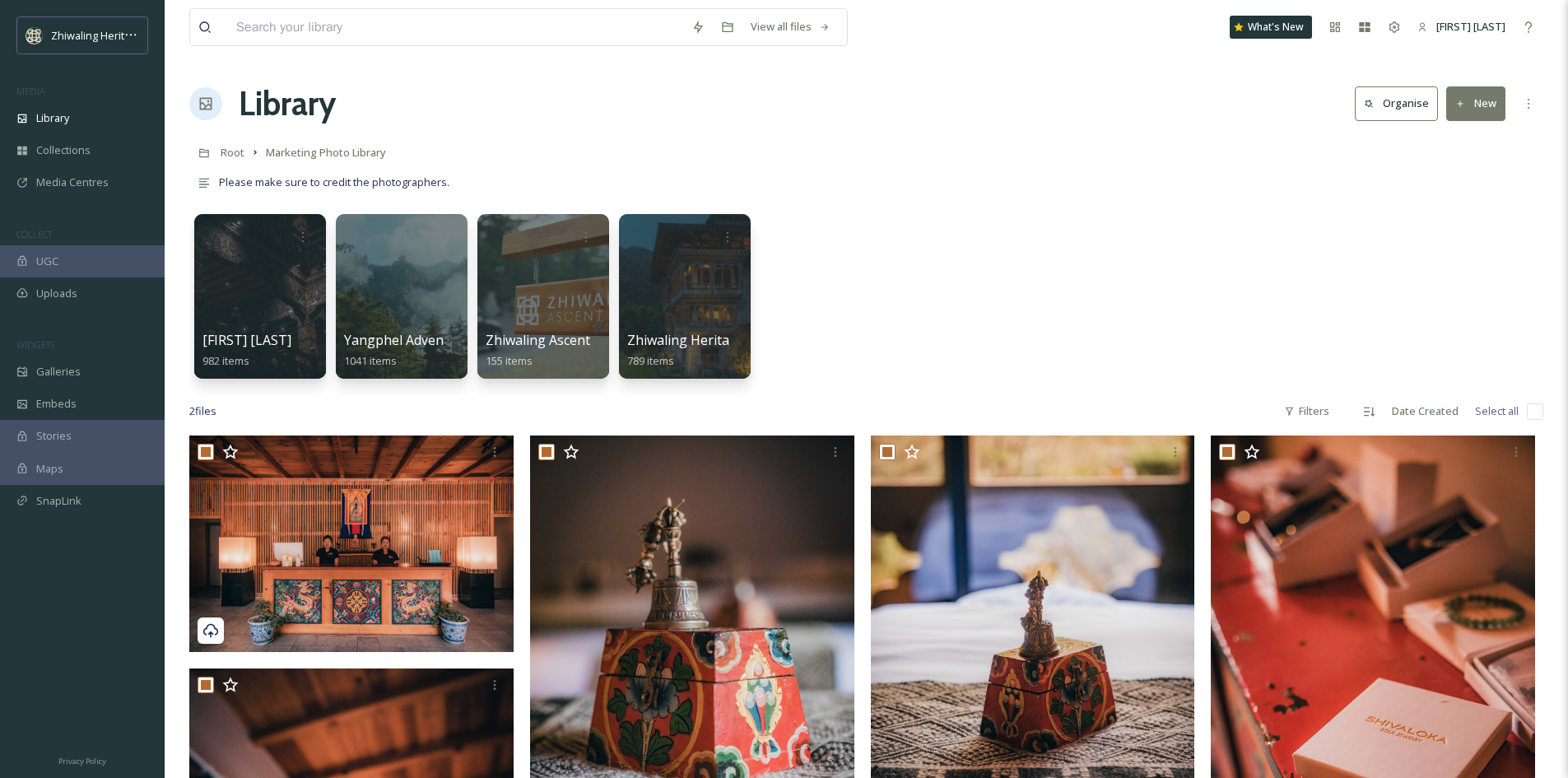 checkbox on "true" 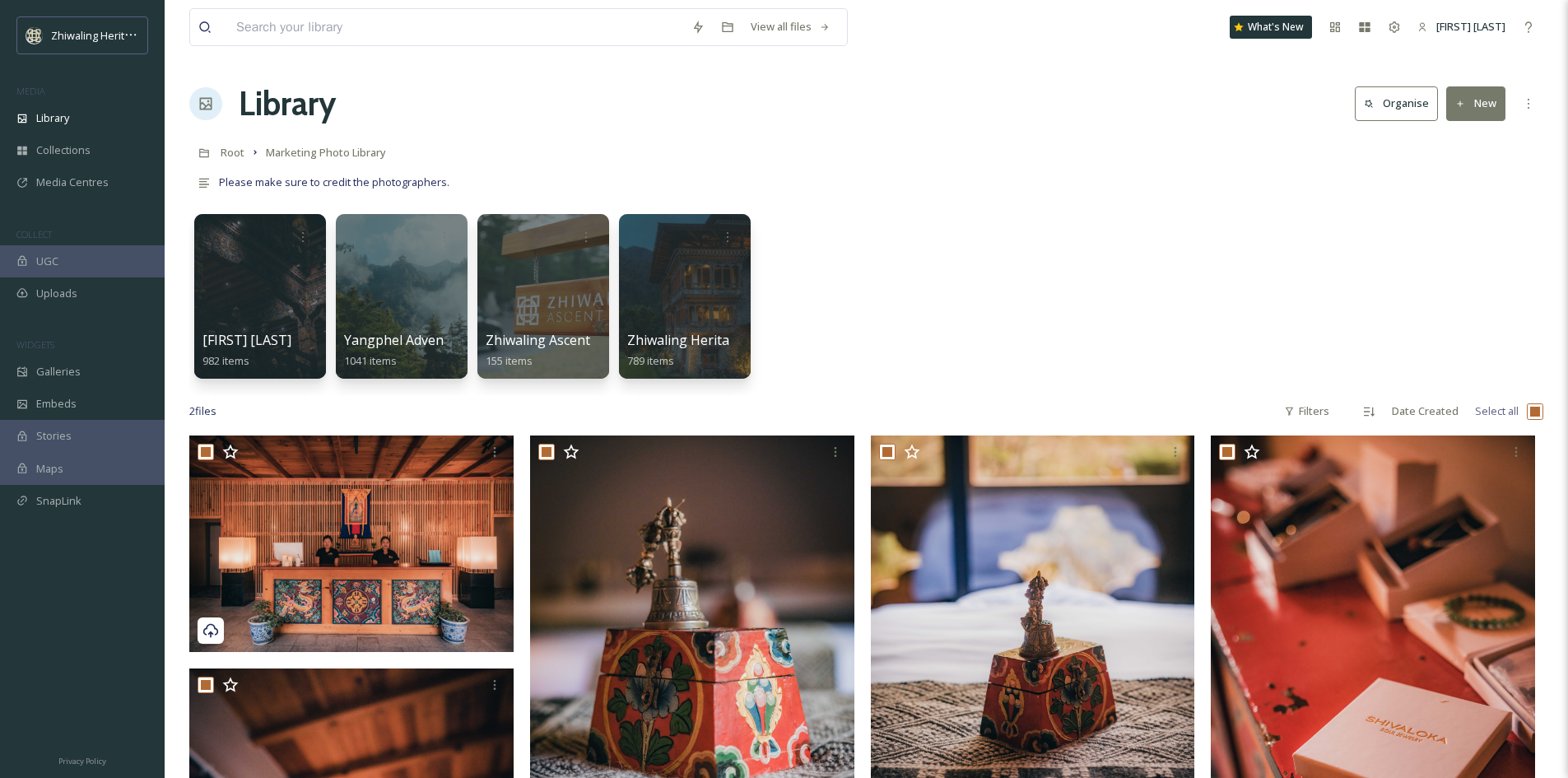 checkbox on "true" 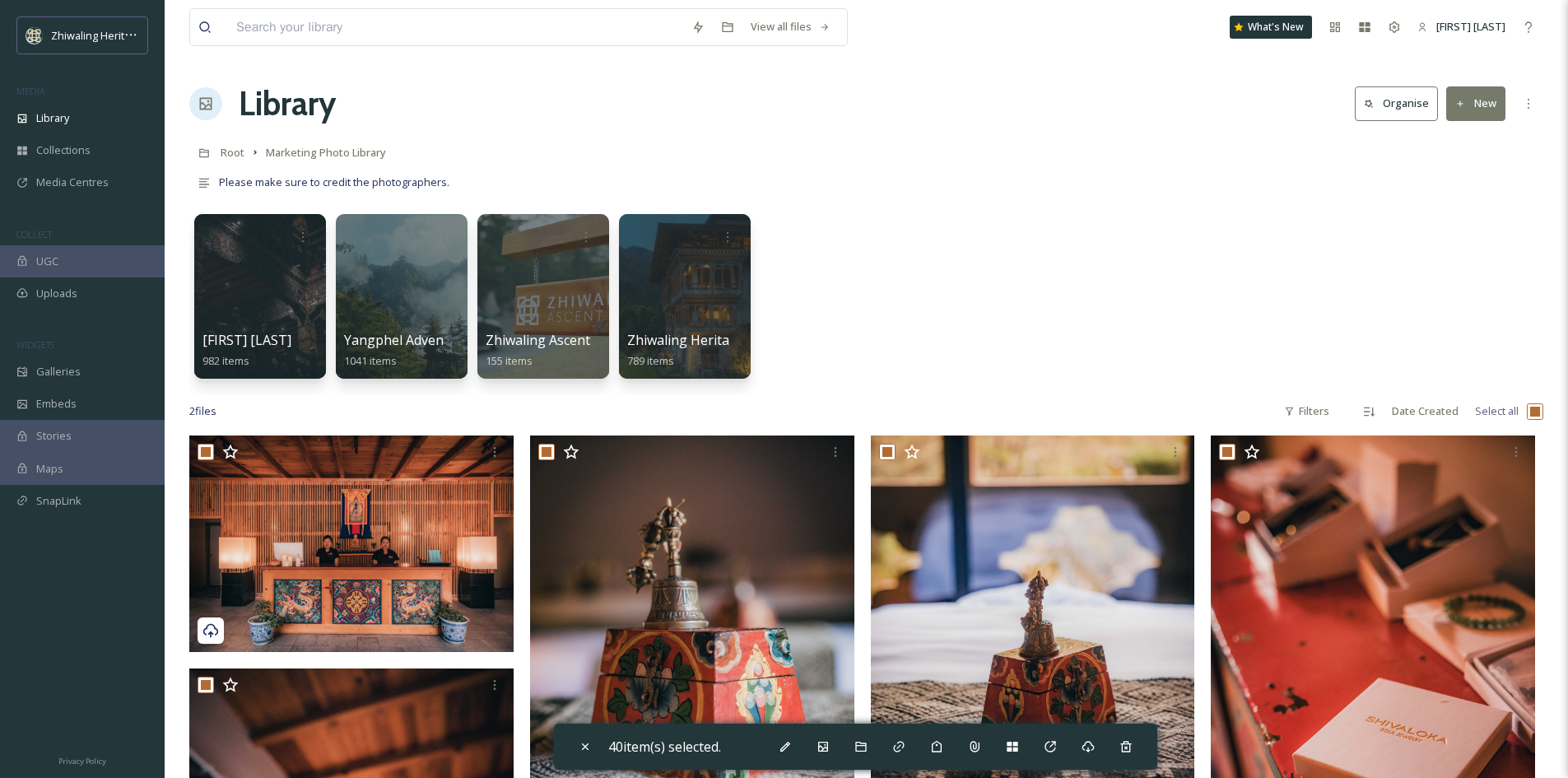 drag, startPoint x: 891, startPoint y: 265, endPoint x: 1263, endPoint y: 281, distance: 372.3439 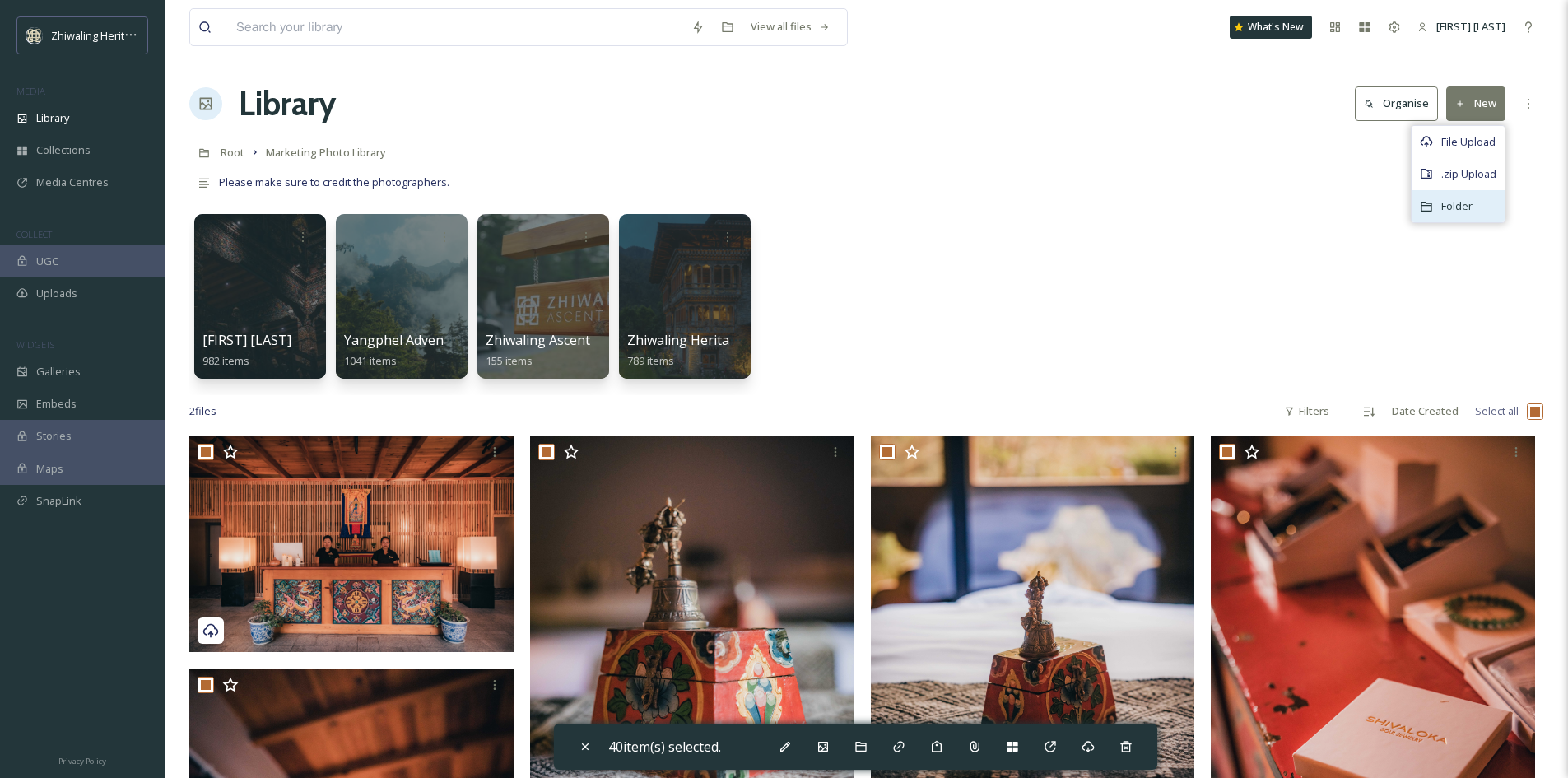 click on "Folder" at bounding box center [1458, 206] 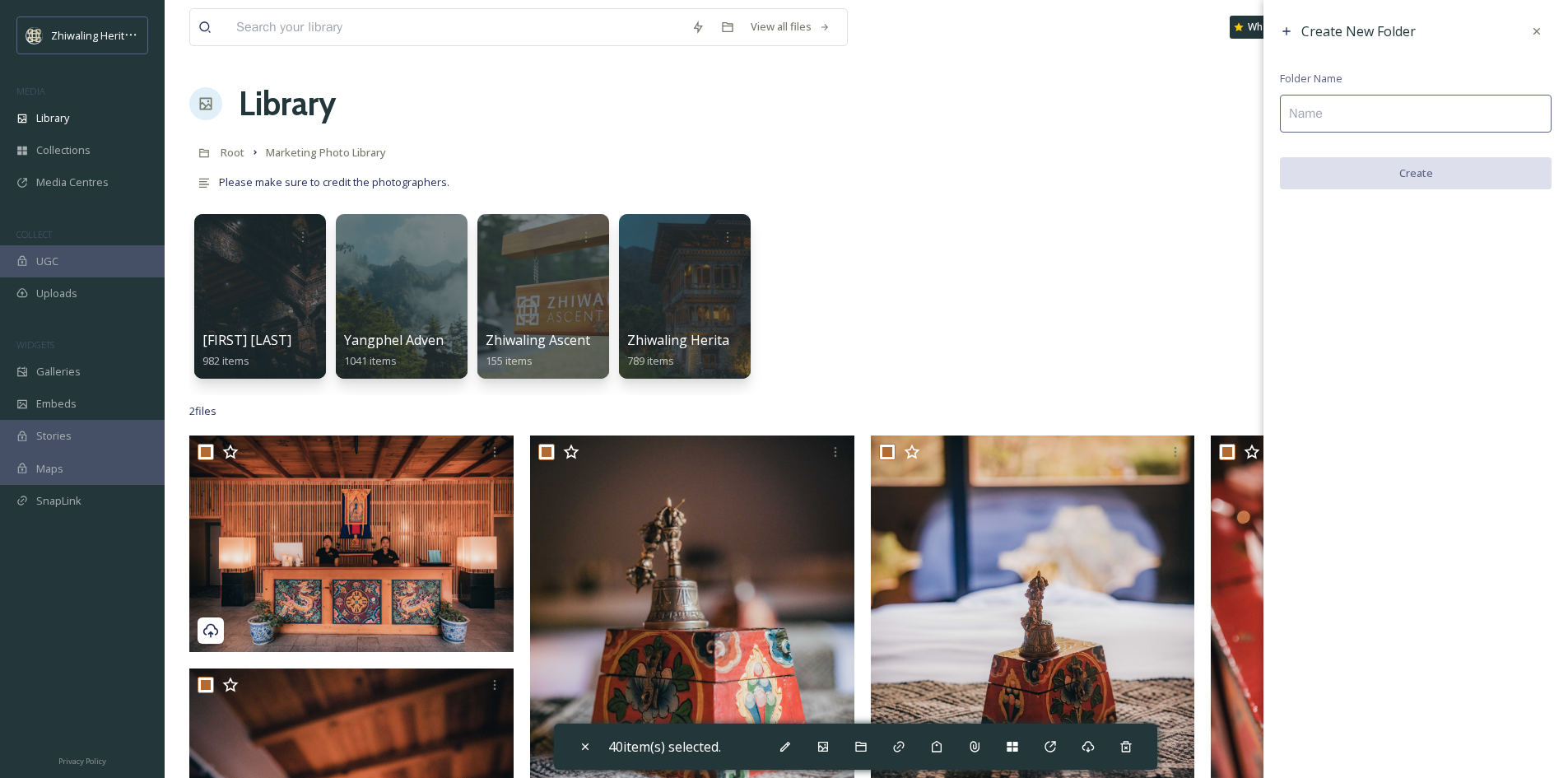 click at bounding box center [1416, 114] 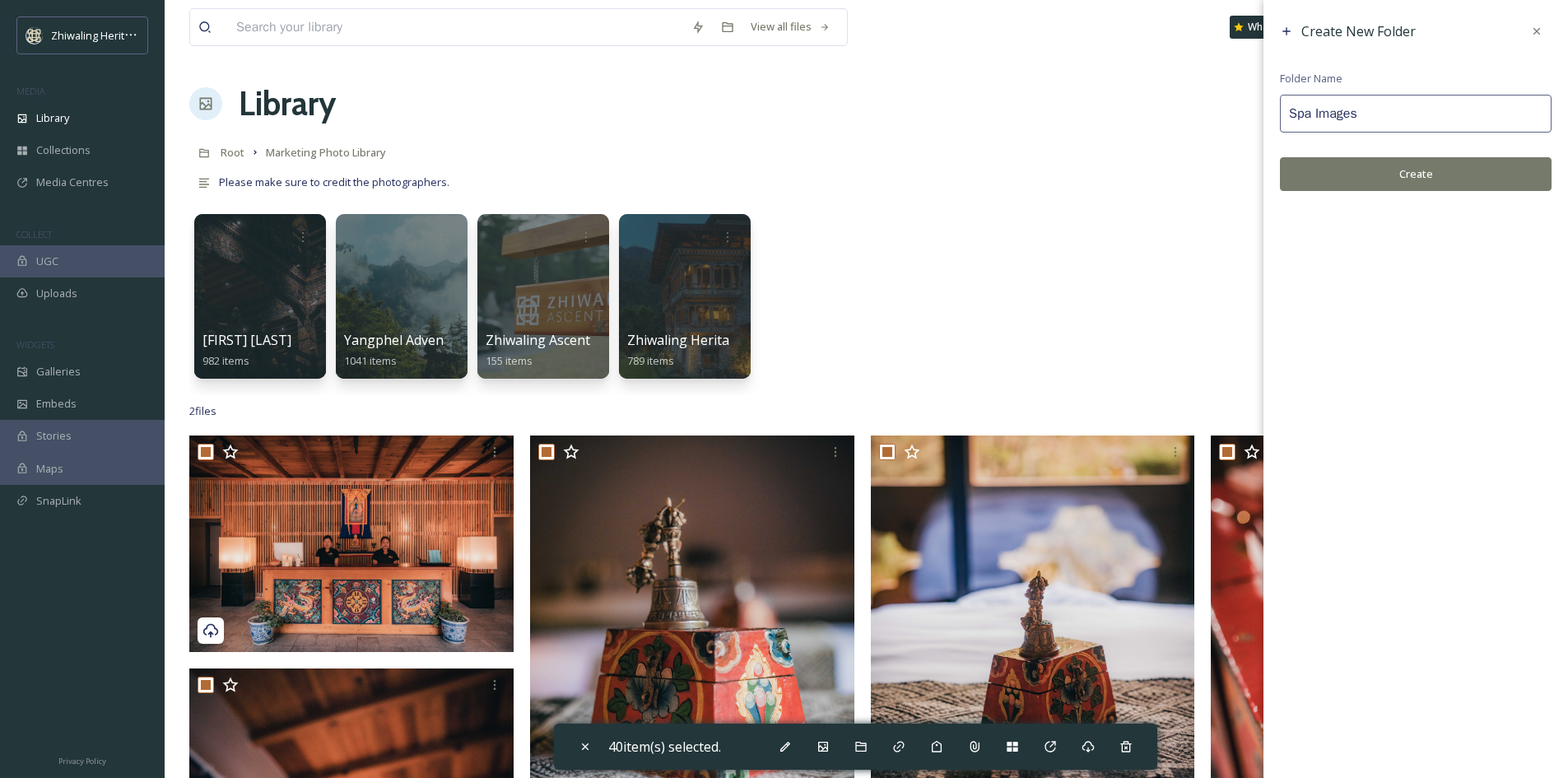 type on "Spa Images" 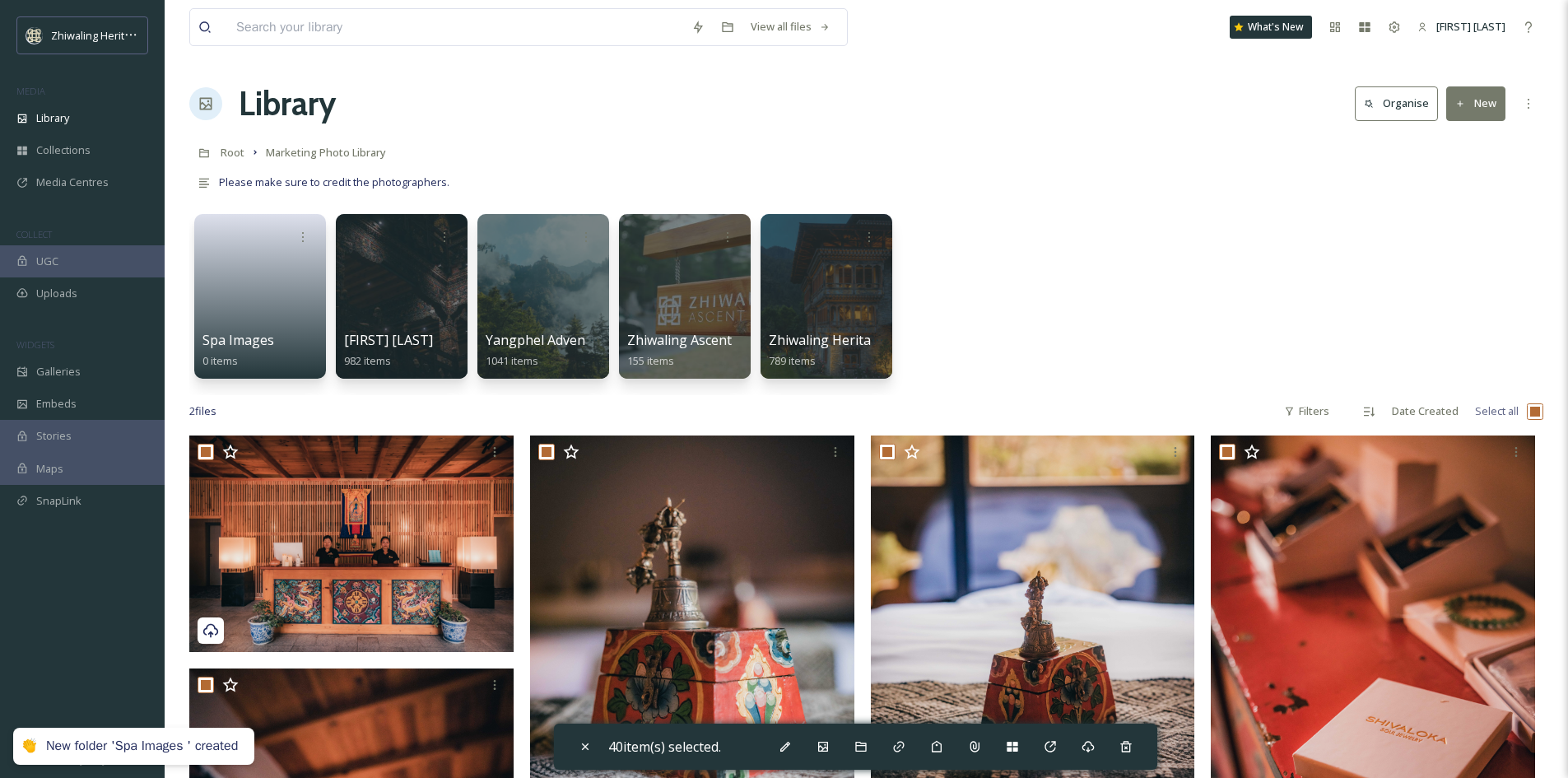 click on "Spa Images [NUMBER] items [FIRST] [LAST] [NUMBER] items [COMPANY] [NUMBER] items [COMPANY] [NUMBER] items [COMPANY] [NUMBER] items" at bounding box center (866, 300) 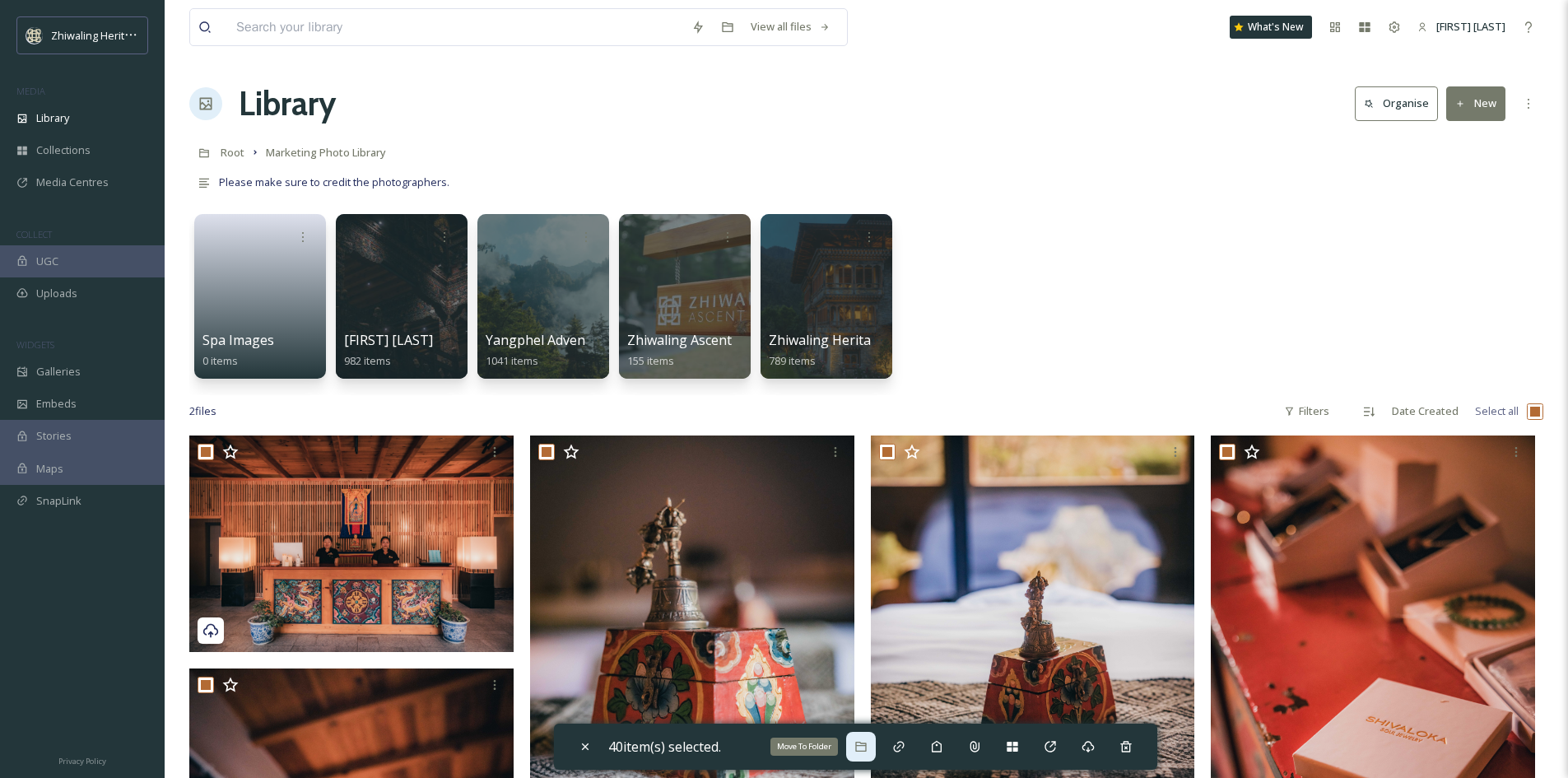 click on "Move To Folder" at bounding box center (861, 747) 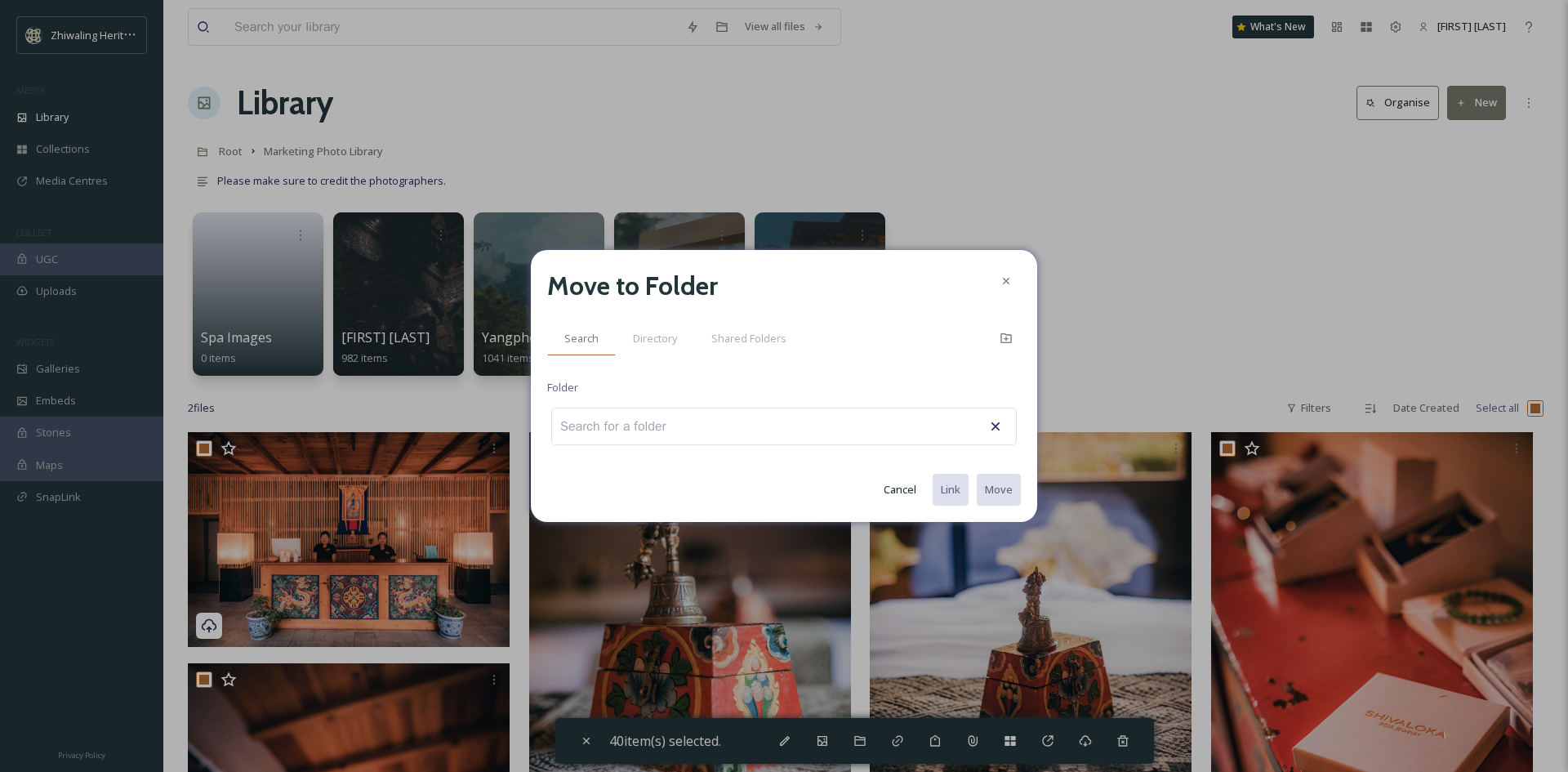 click on "Search" at bounding box center (581, 338) 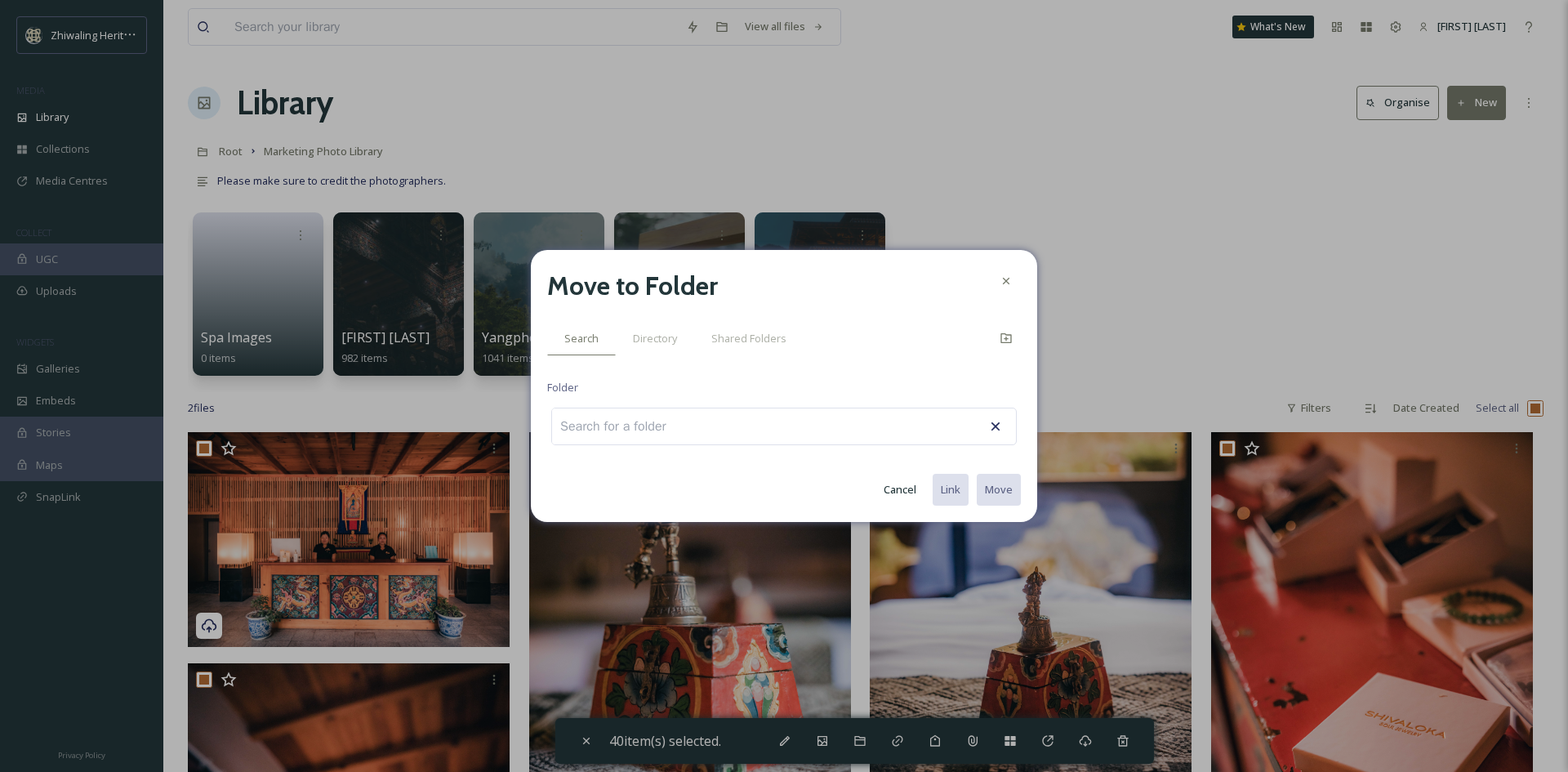 click at bounding box center (622, 426) 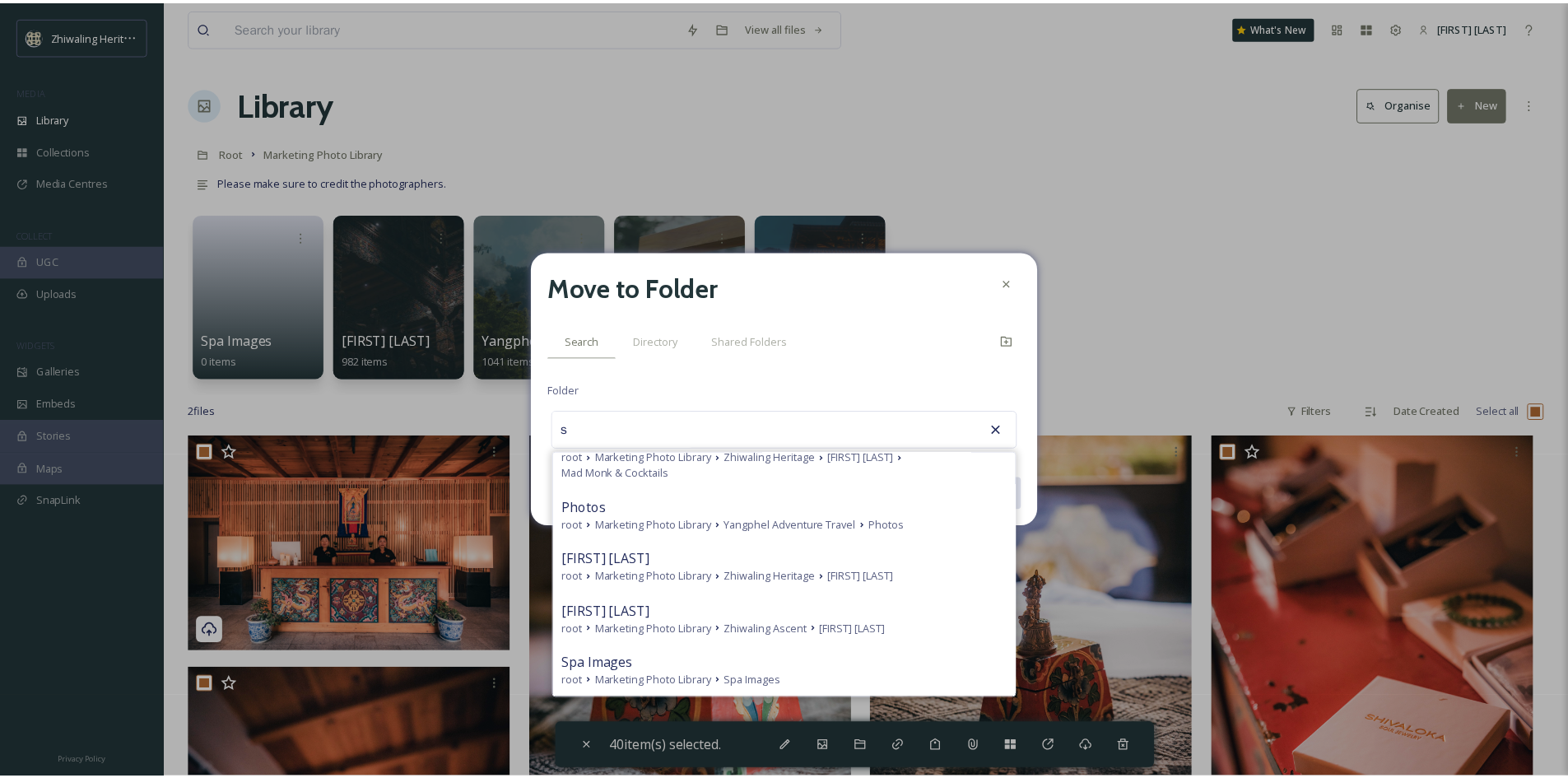 scroll, scrollTop: 827, scrollLeft: 0, axis: vertical 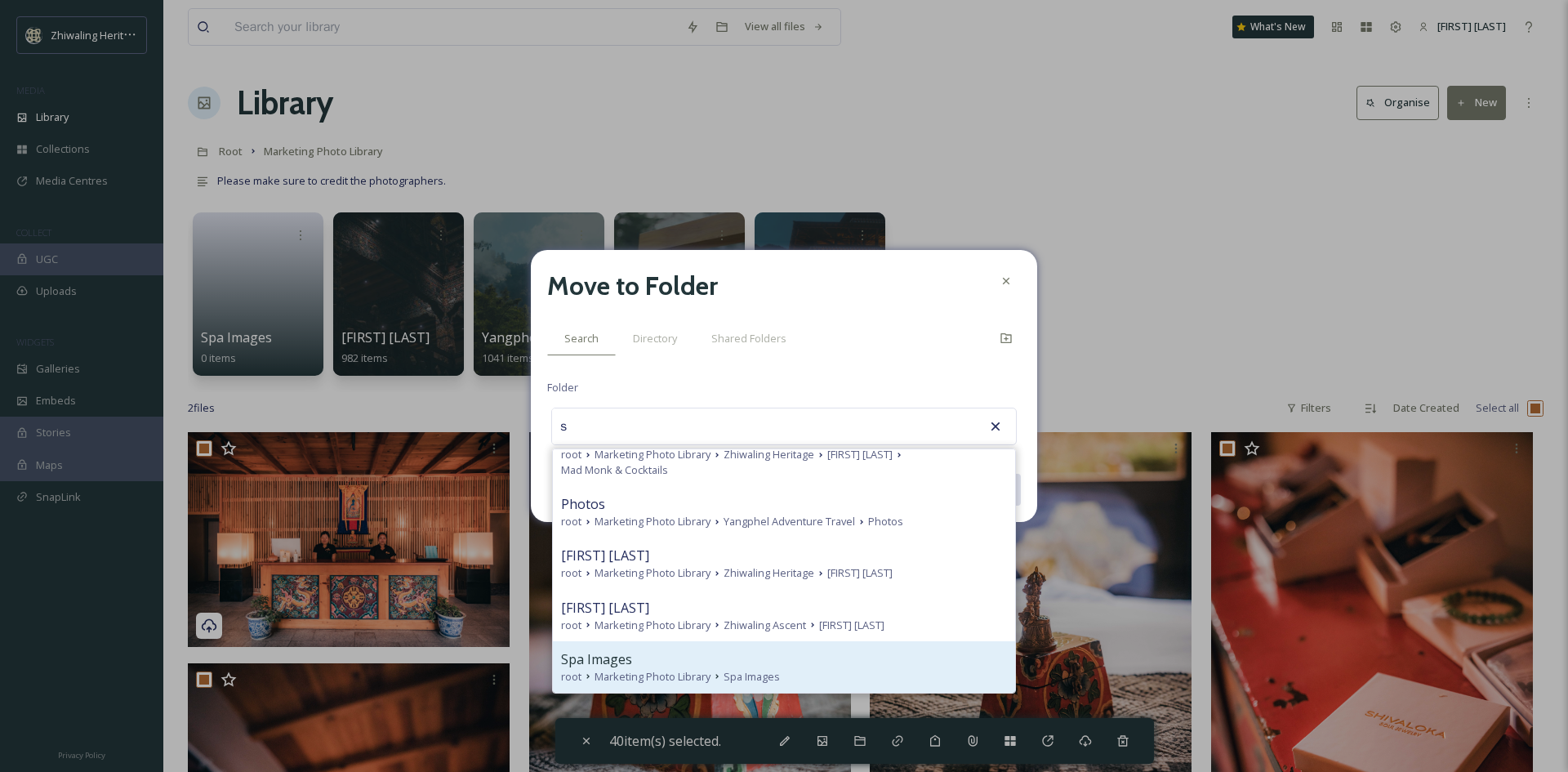 click on "Marketing Photo Library" at bounding box center (653, 676) 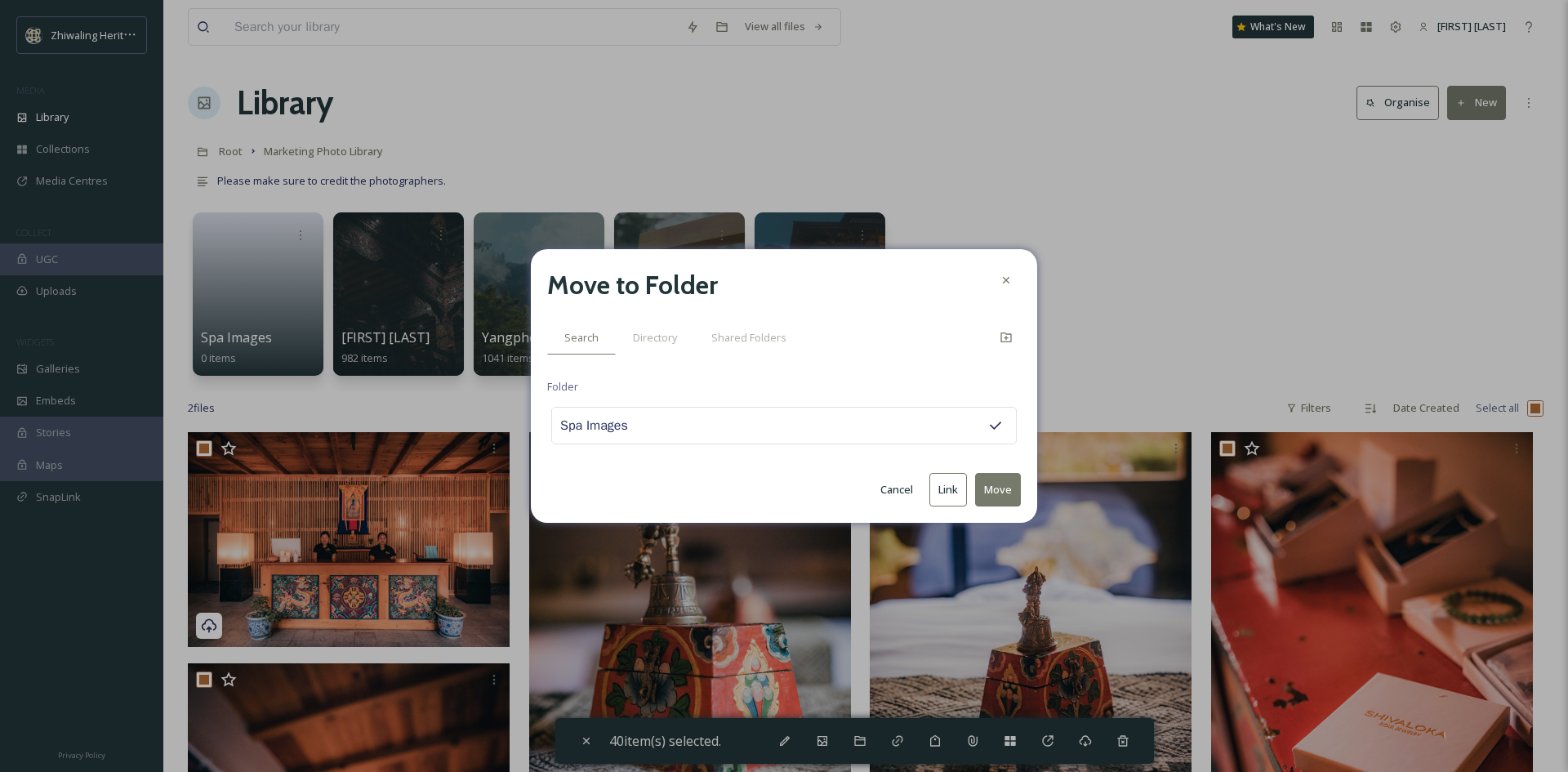 click on "Move" at bounding box center [998, 489] 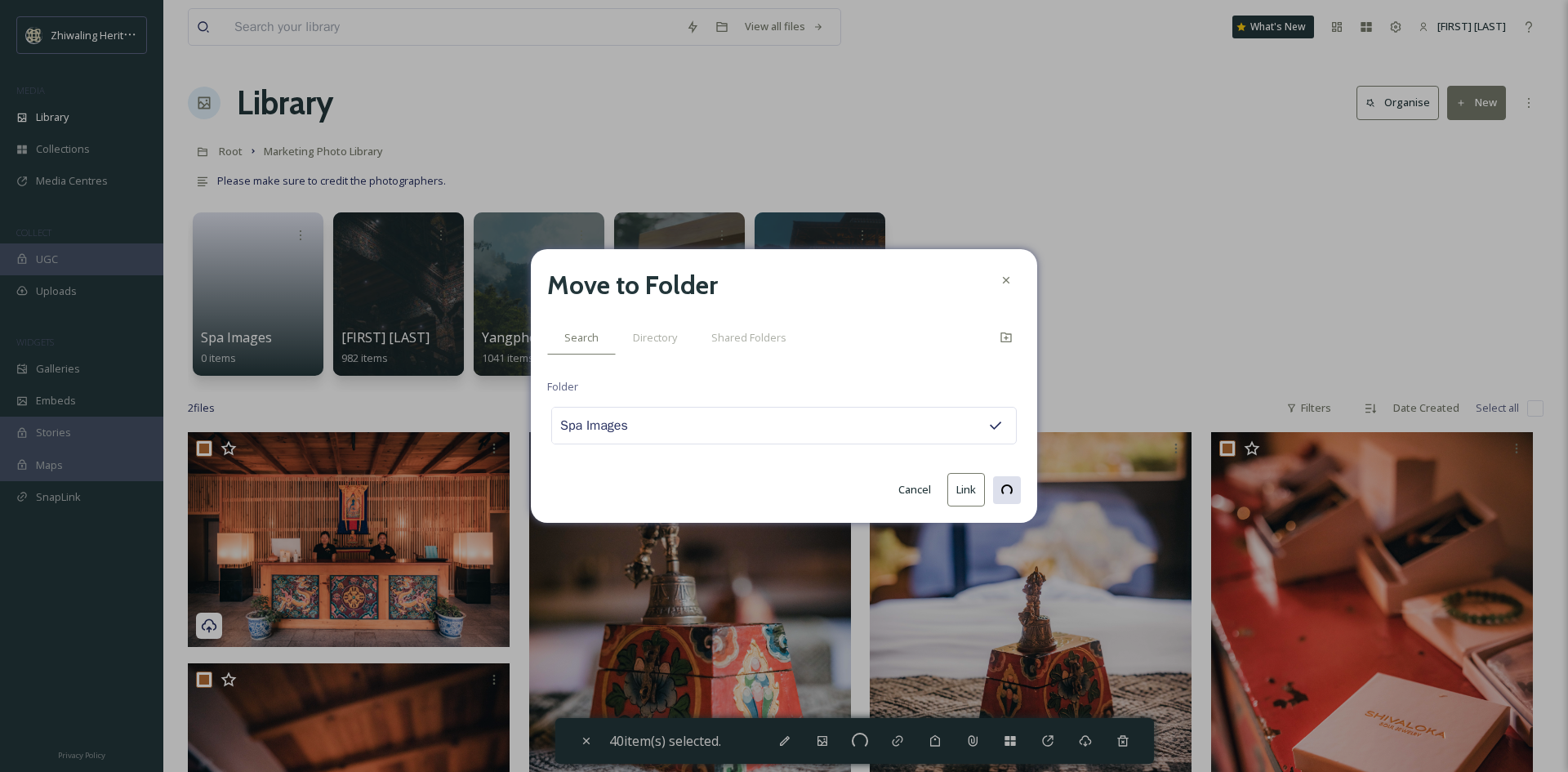 checkbox on "false" 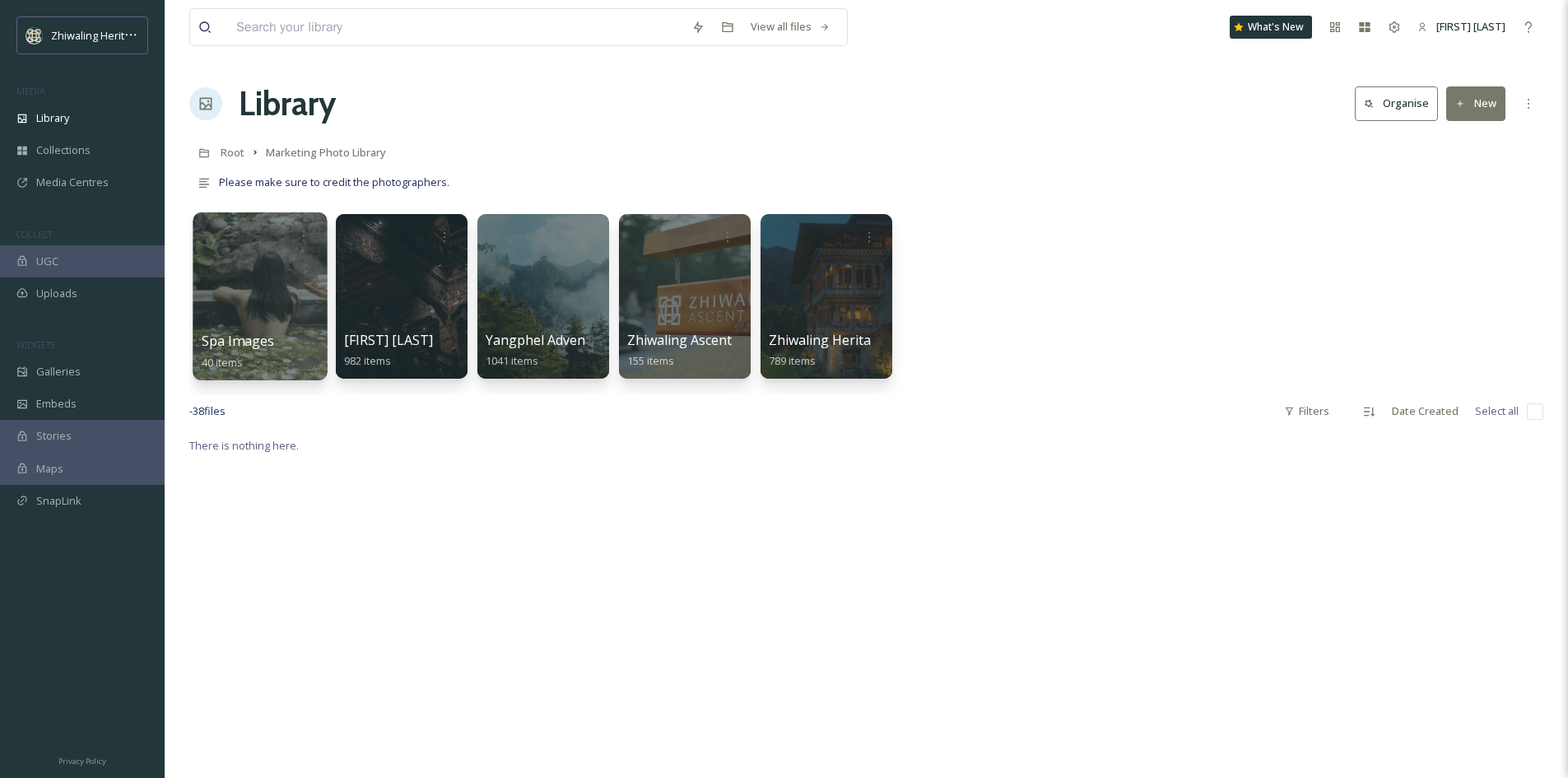 click at bounding box center [259, 296] 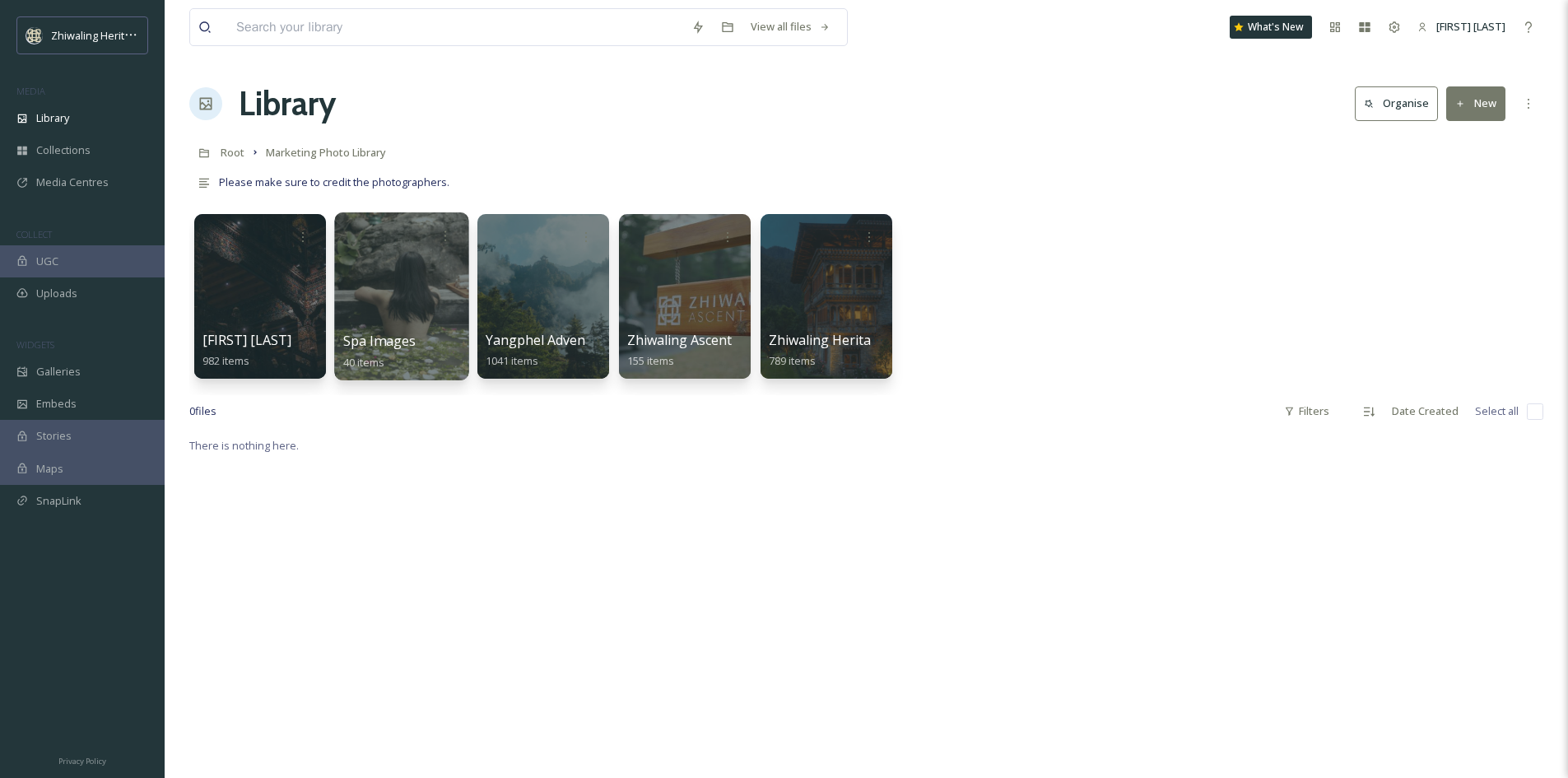 click at bounding box center [401, 296] 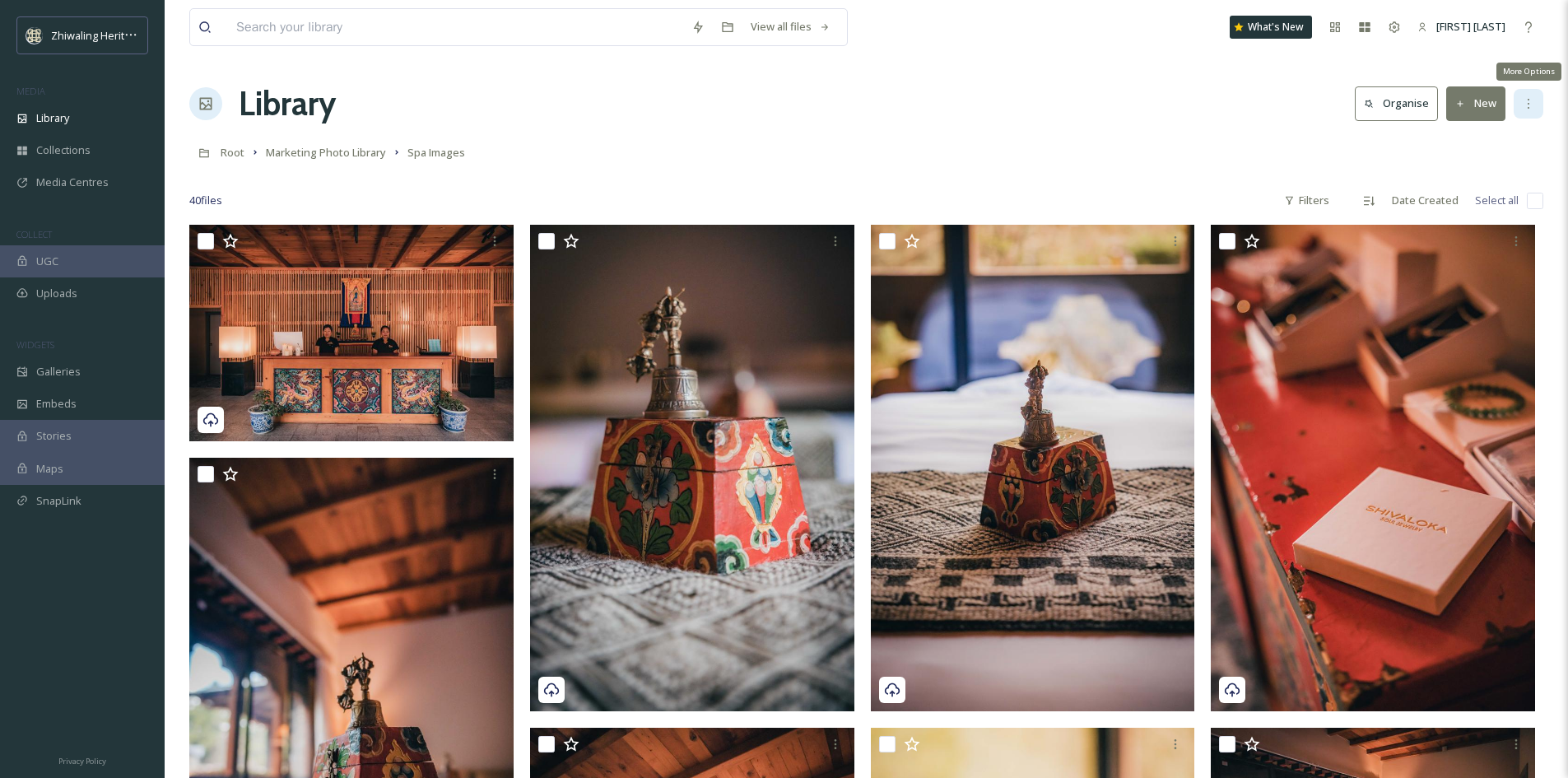 click 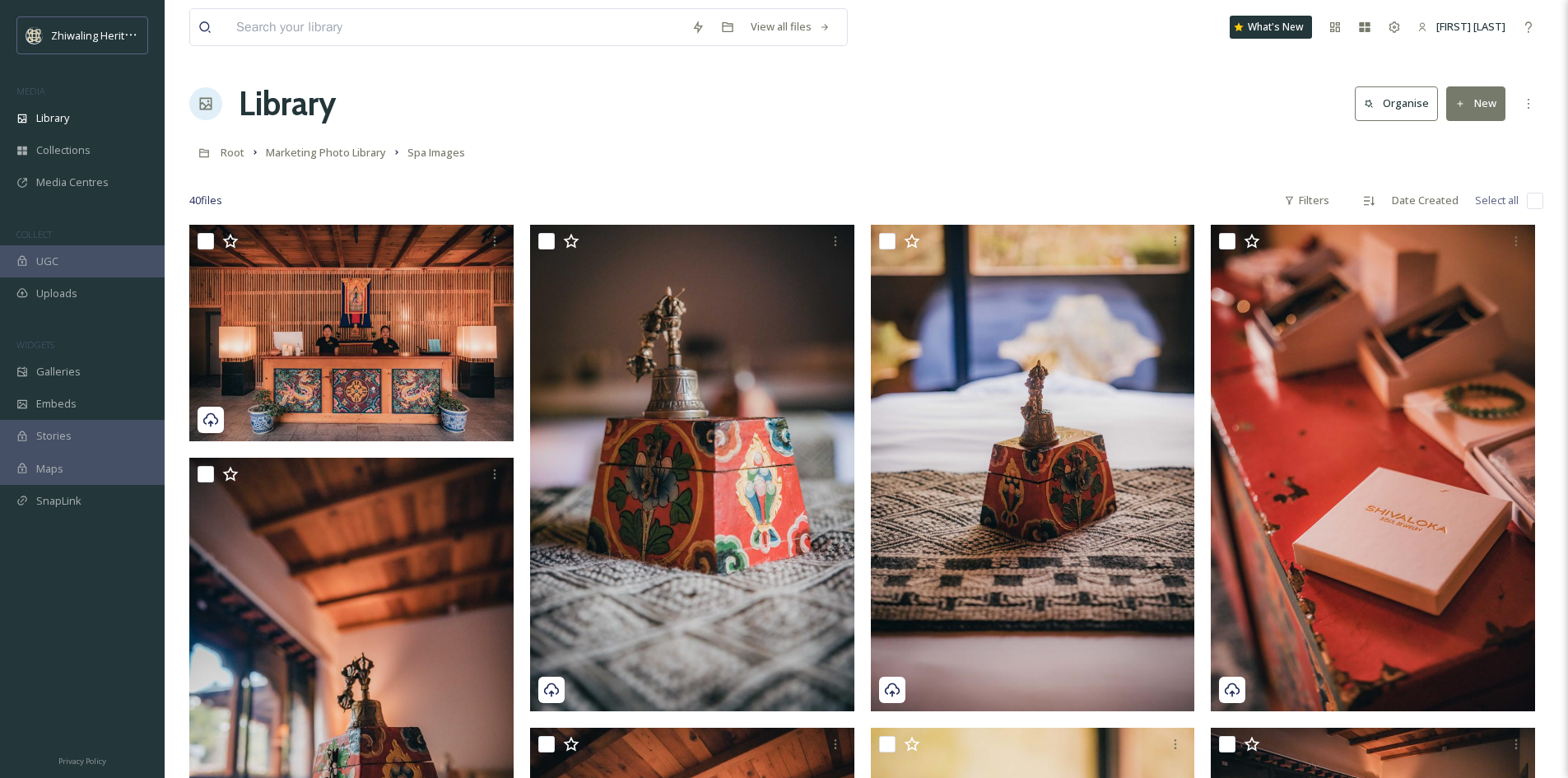 click on "View all files What's New Kanjur Om Library Organise New Root Marketing Photo Library Spa Images  Your Selections There is nothing here. 40  file s Filters Date Created Select all" at bounding box center [866, 1251] 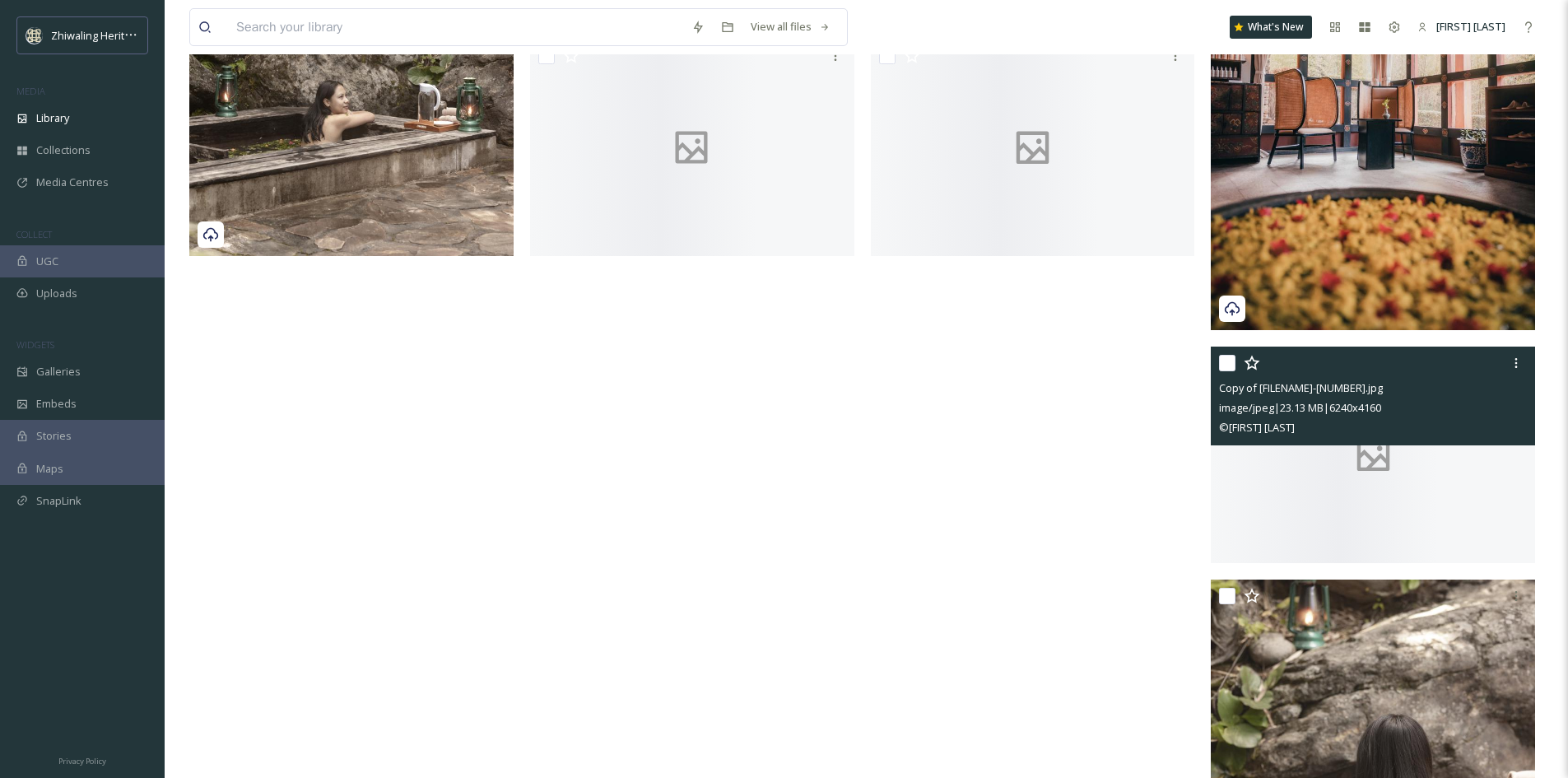 scroll, scrollTop: 3947, scrollLeft: 0, axis: vertical 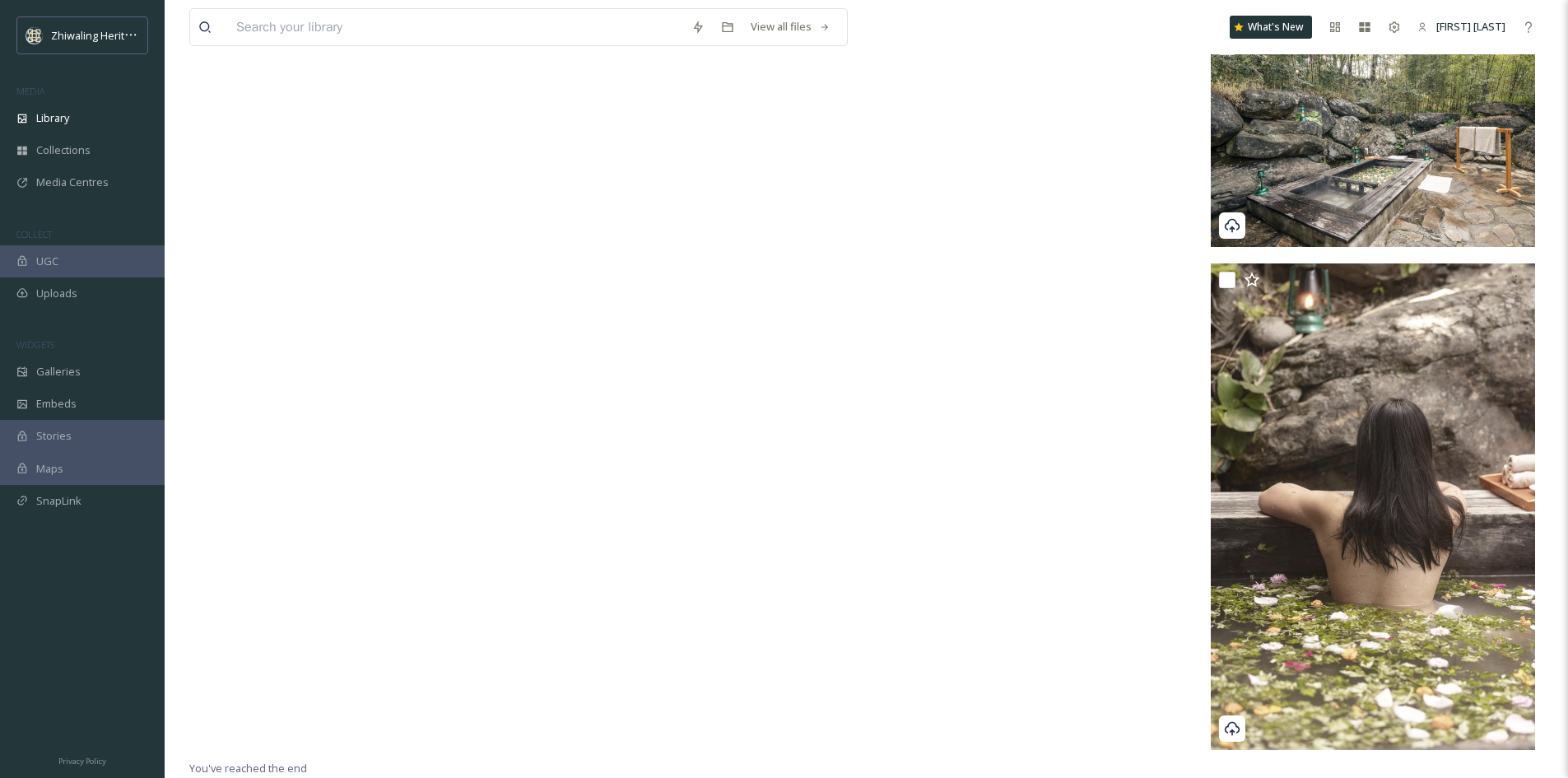 click at bounding box center (1037, -1483) 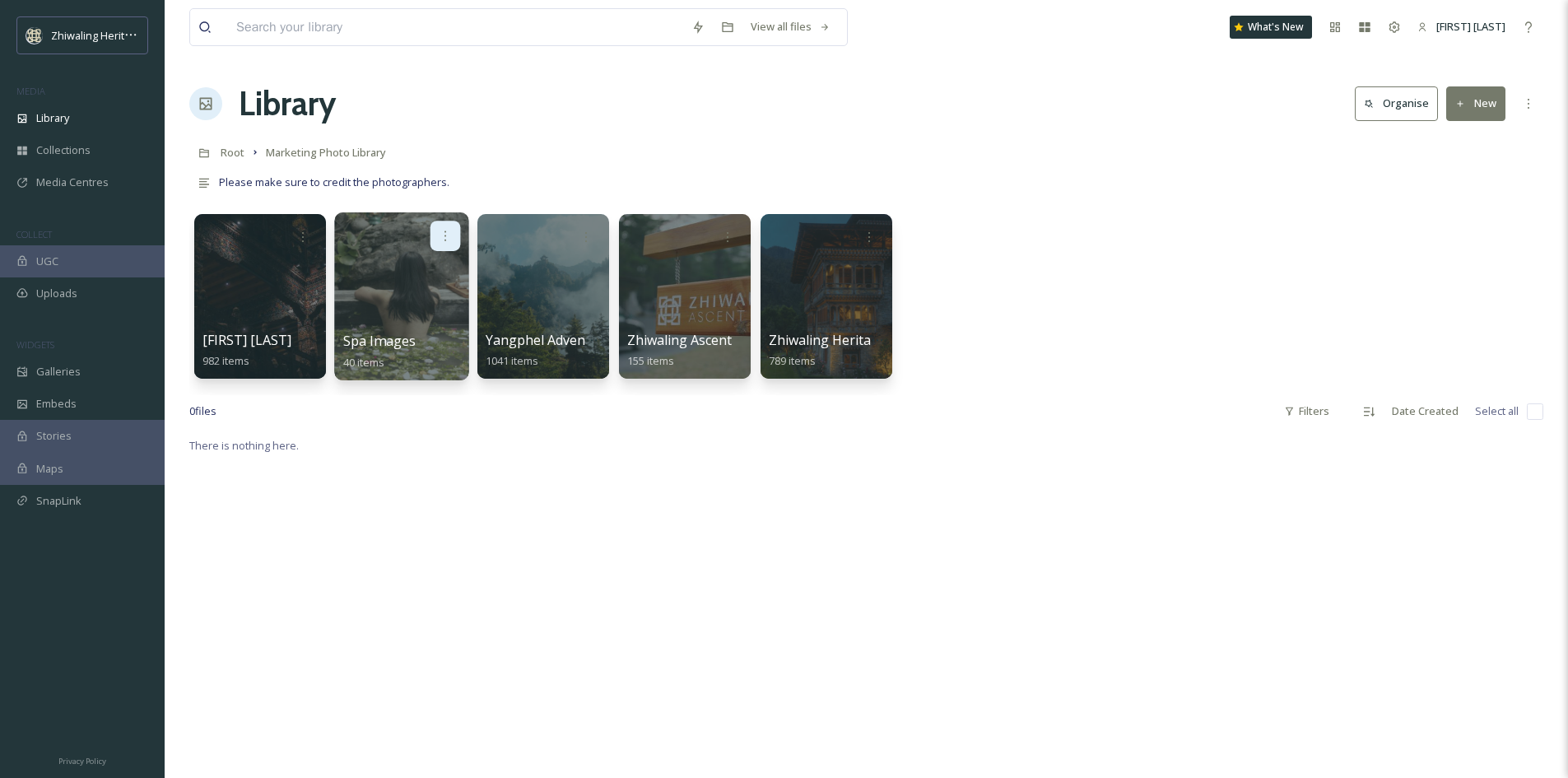 click 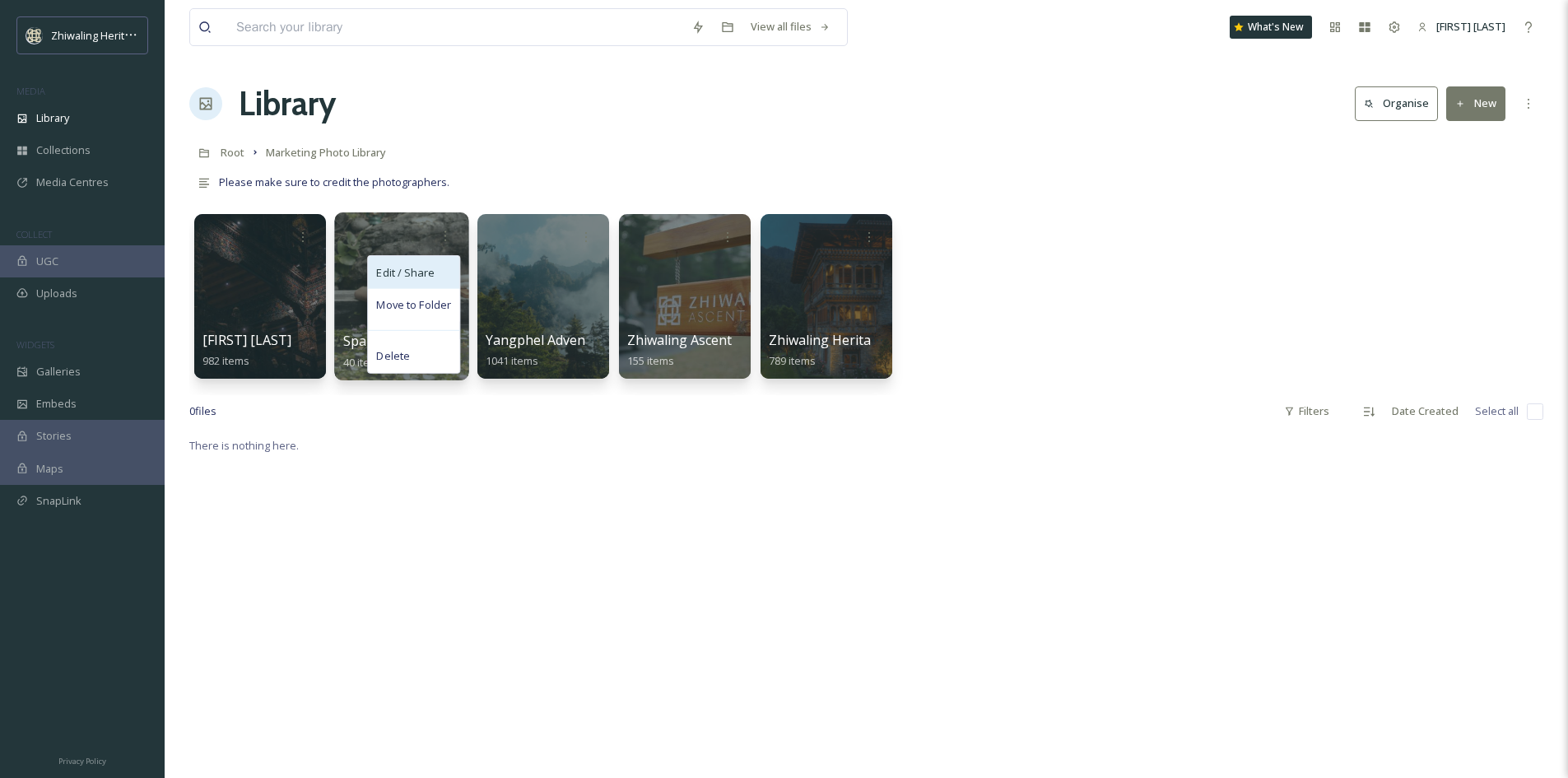click on "Edit / Share" at bounding box center (405, 273) 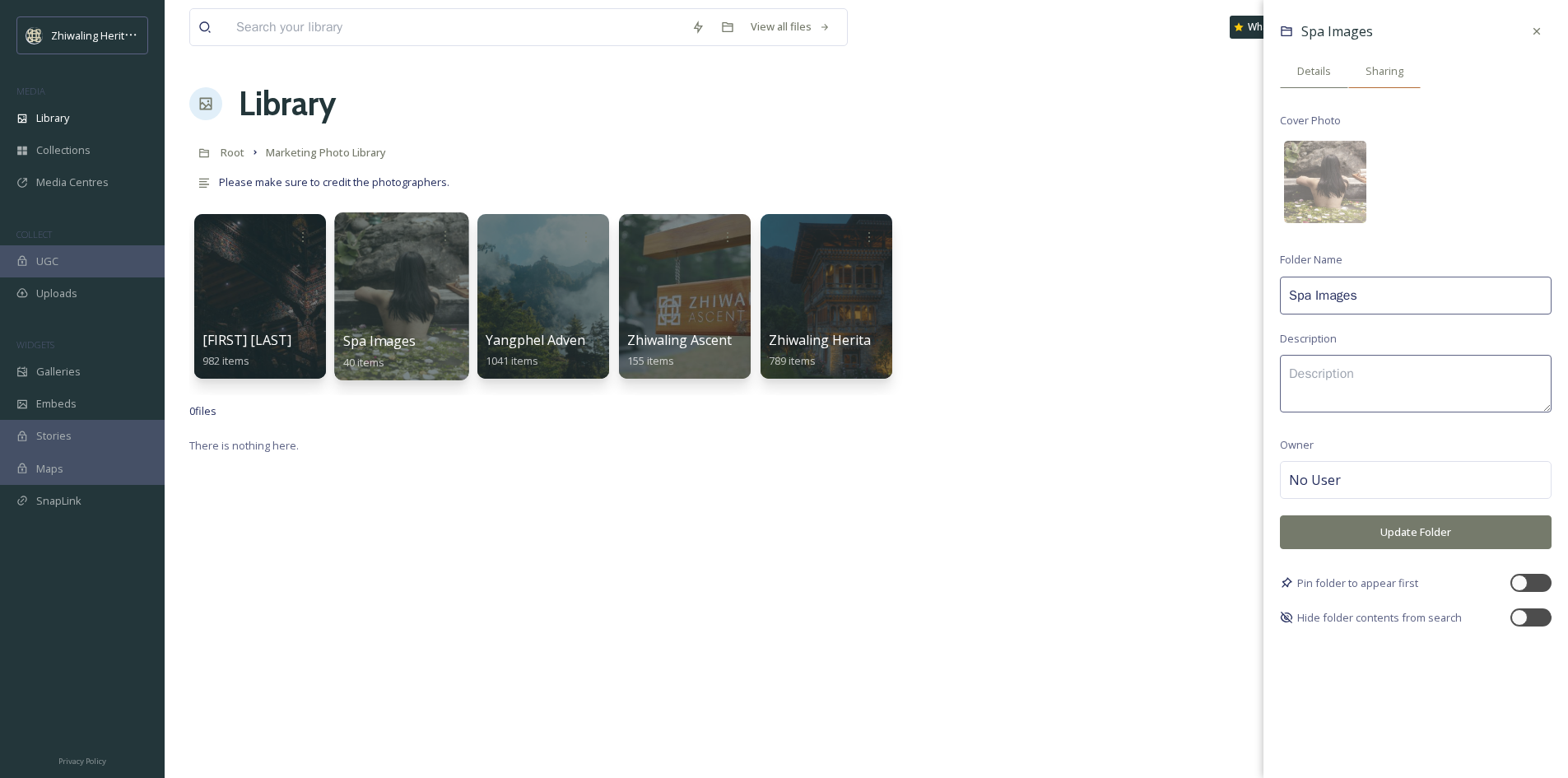 click on "Sharing" at bounding box center (1384, 71) 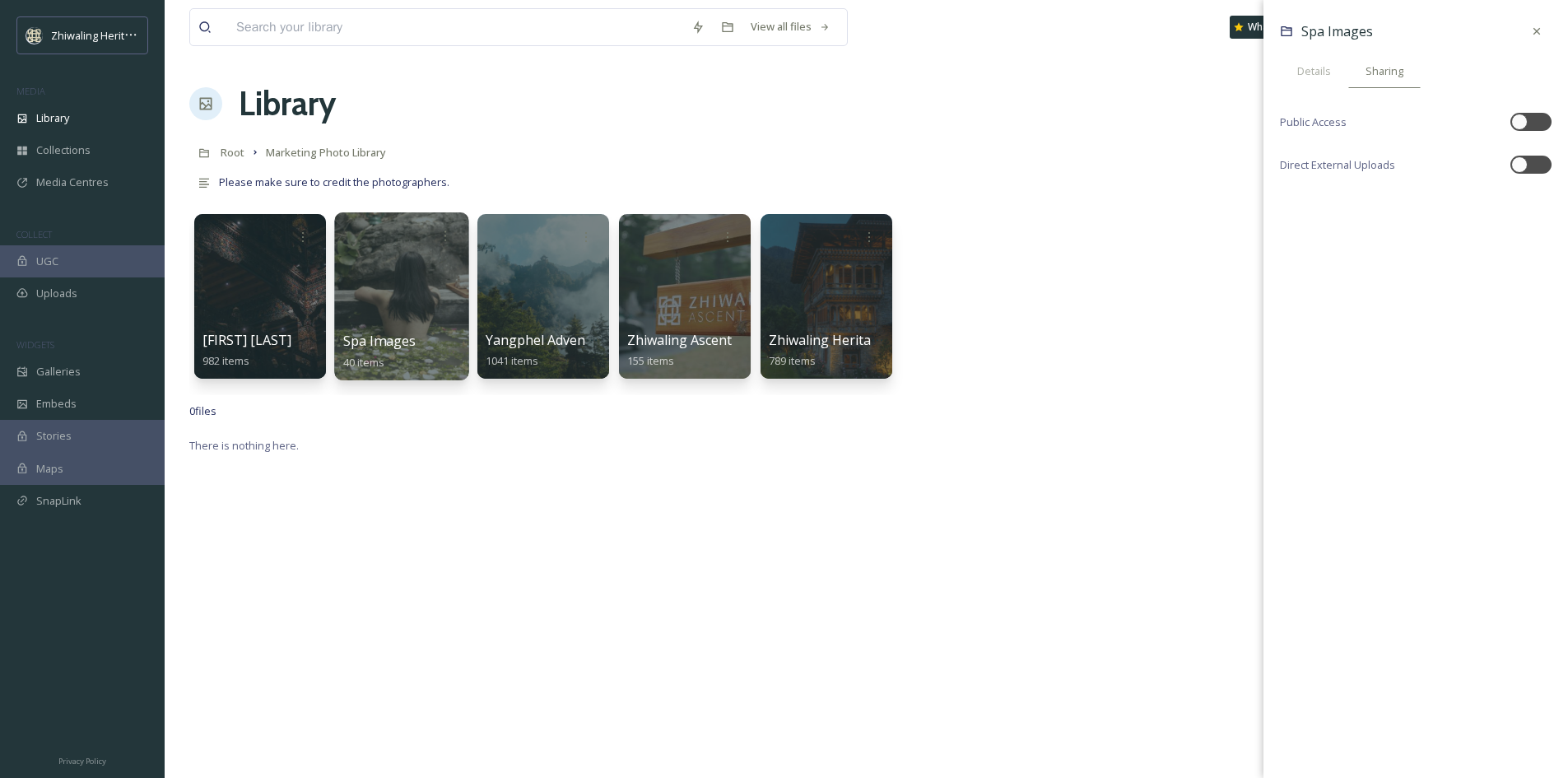click on "Spa Images  Details Sharing Public Access Direct External Uploads" at bounding box center [1416, 107] 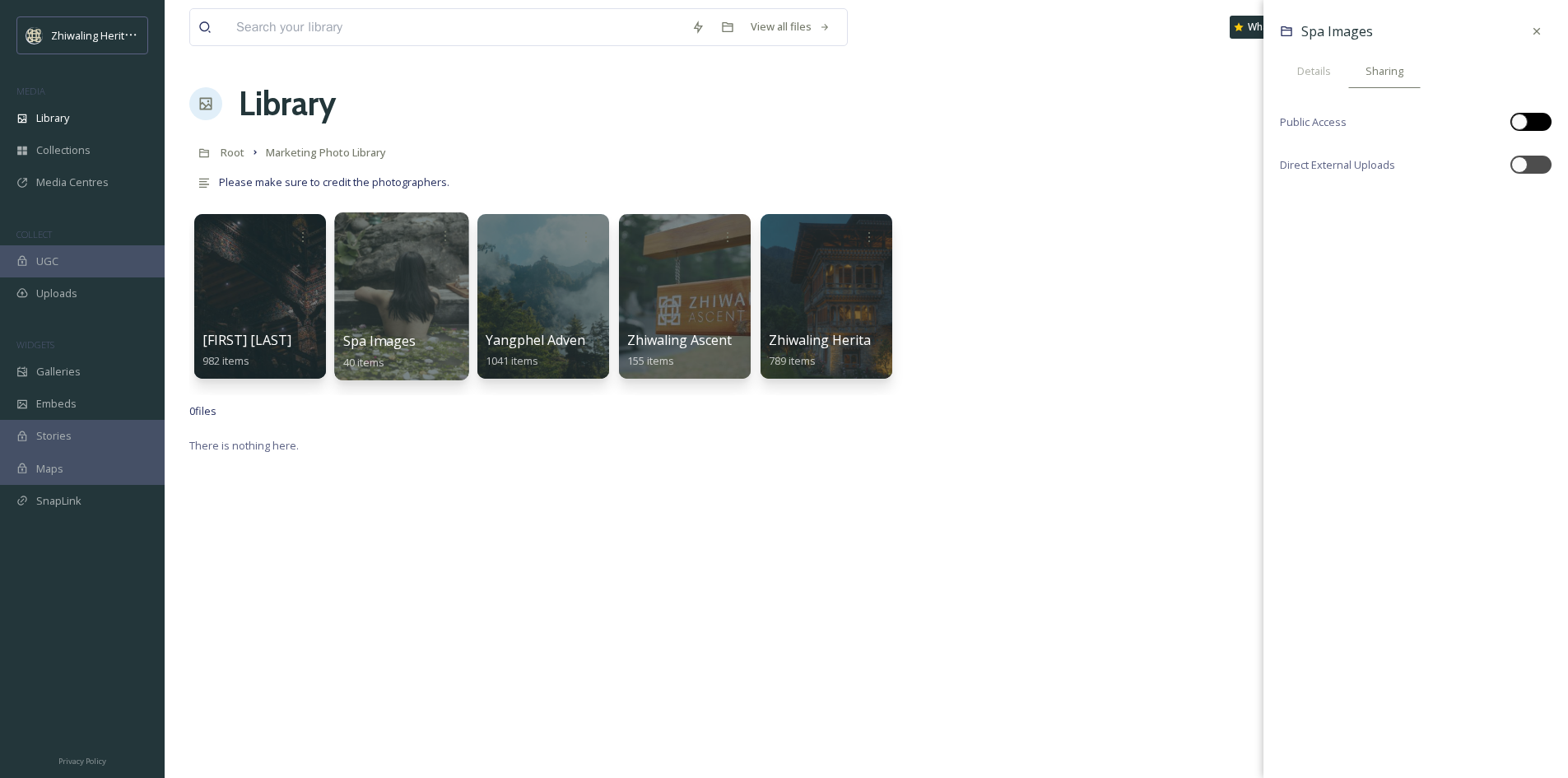 click at bounding box center (1531, 122) 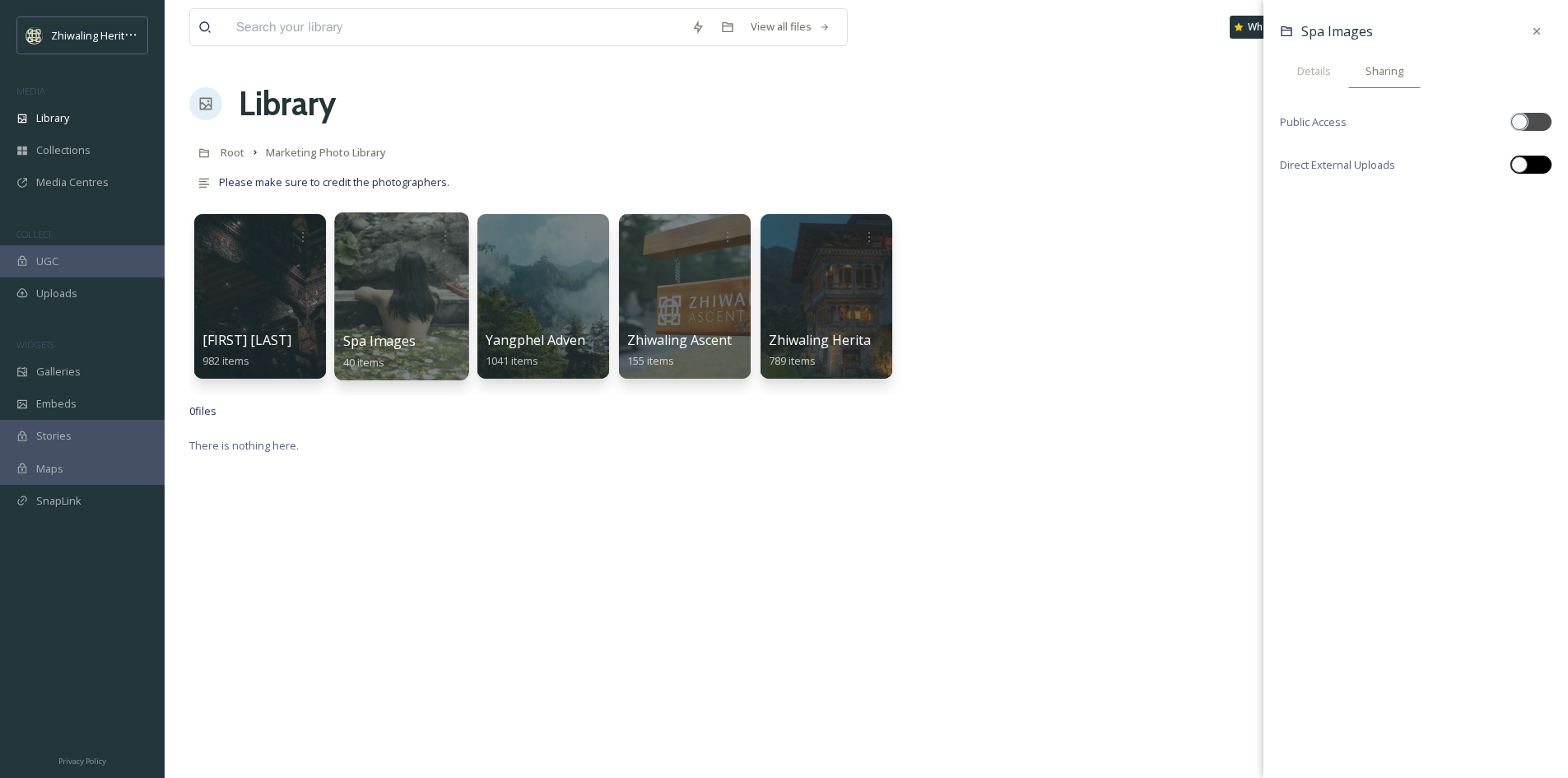 click at bounding box center [1531, 165] 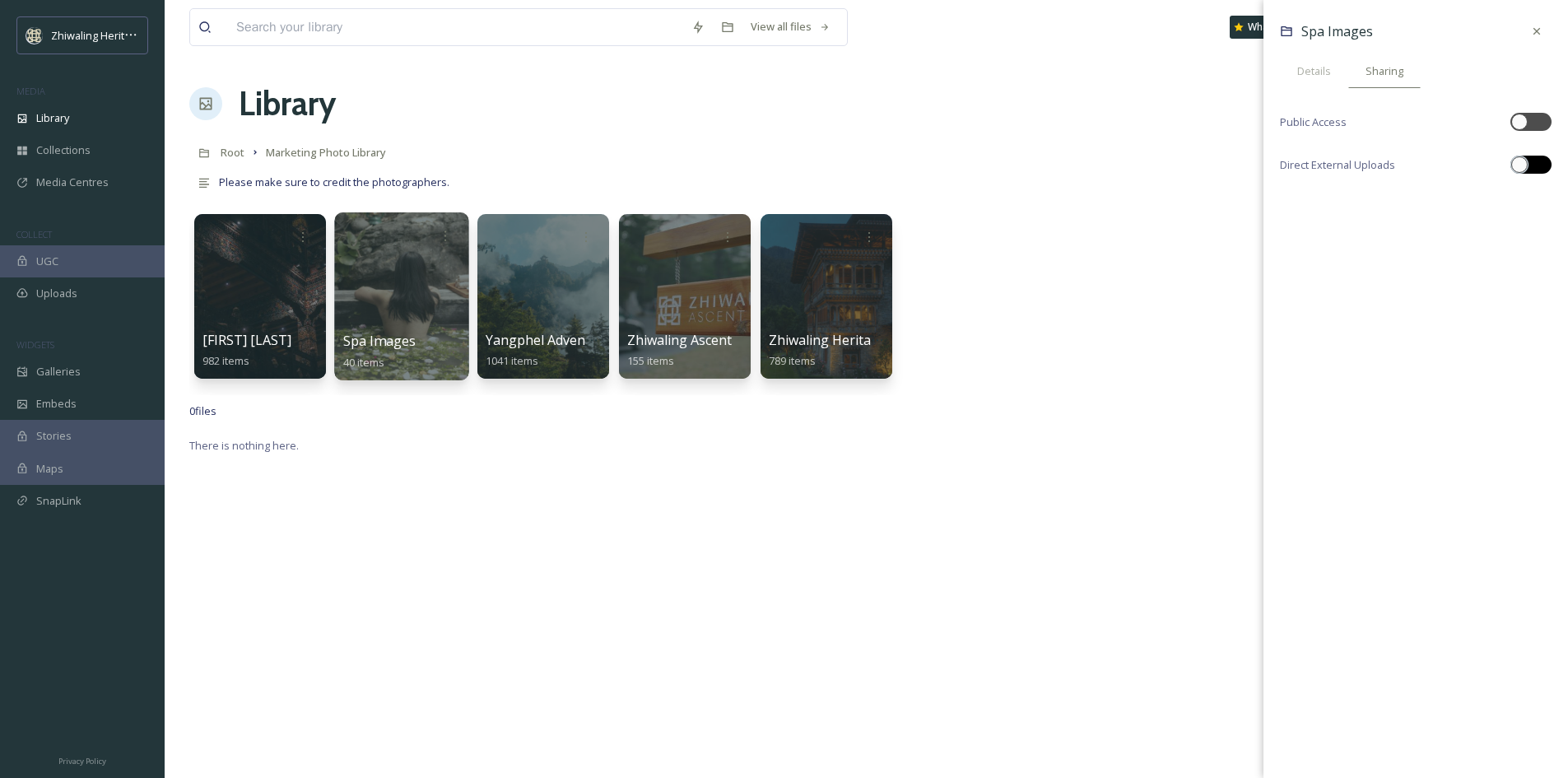 checkbox on "true" 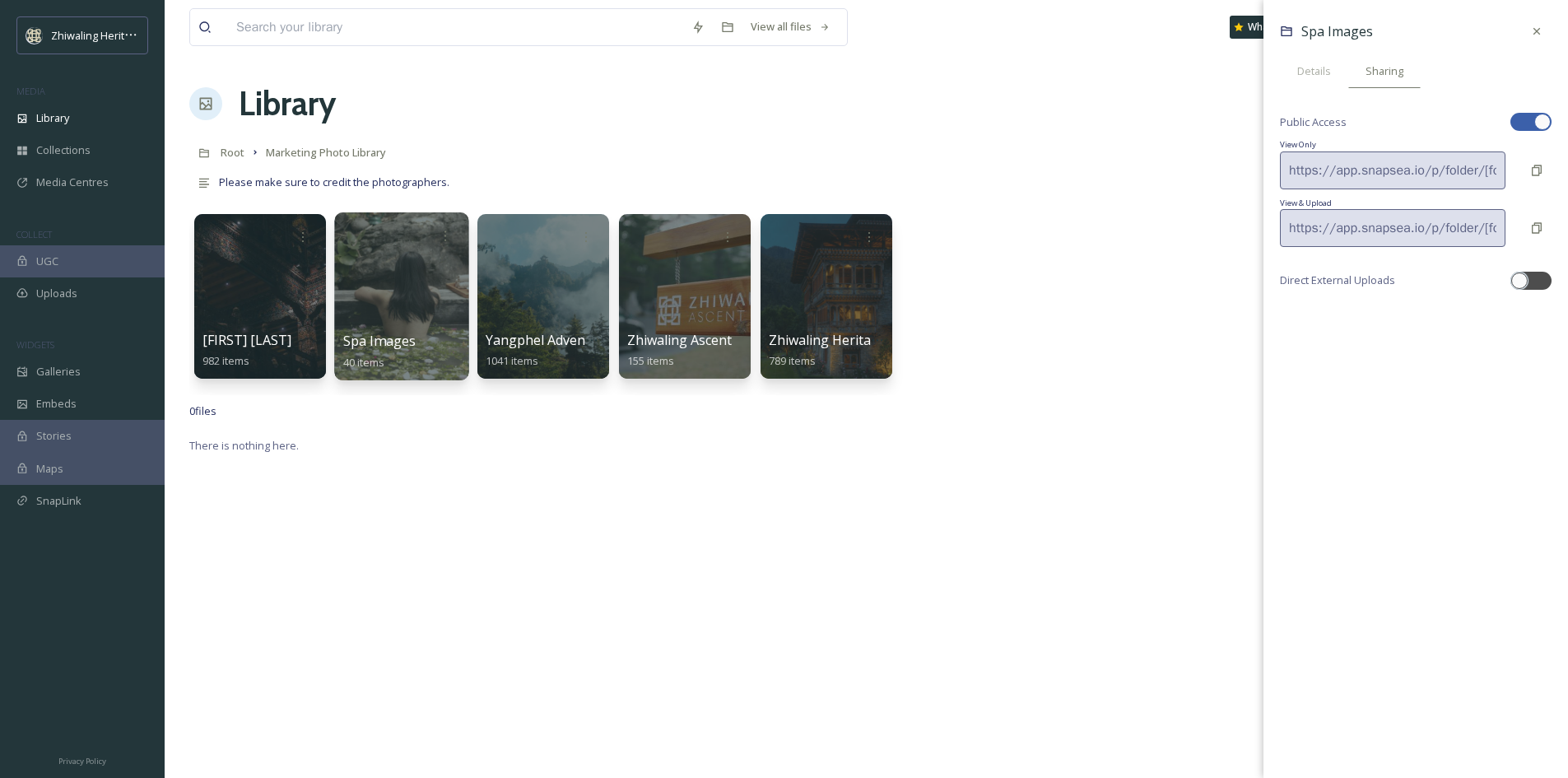 checkbox on "true" 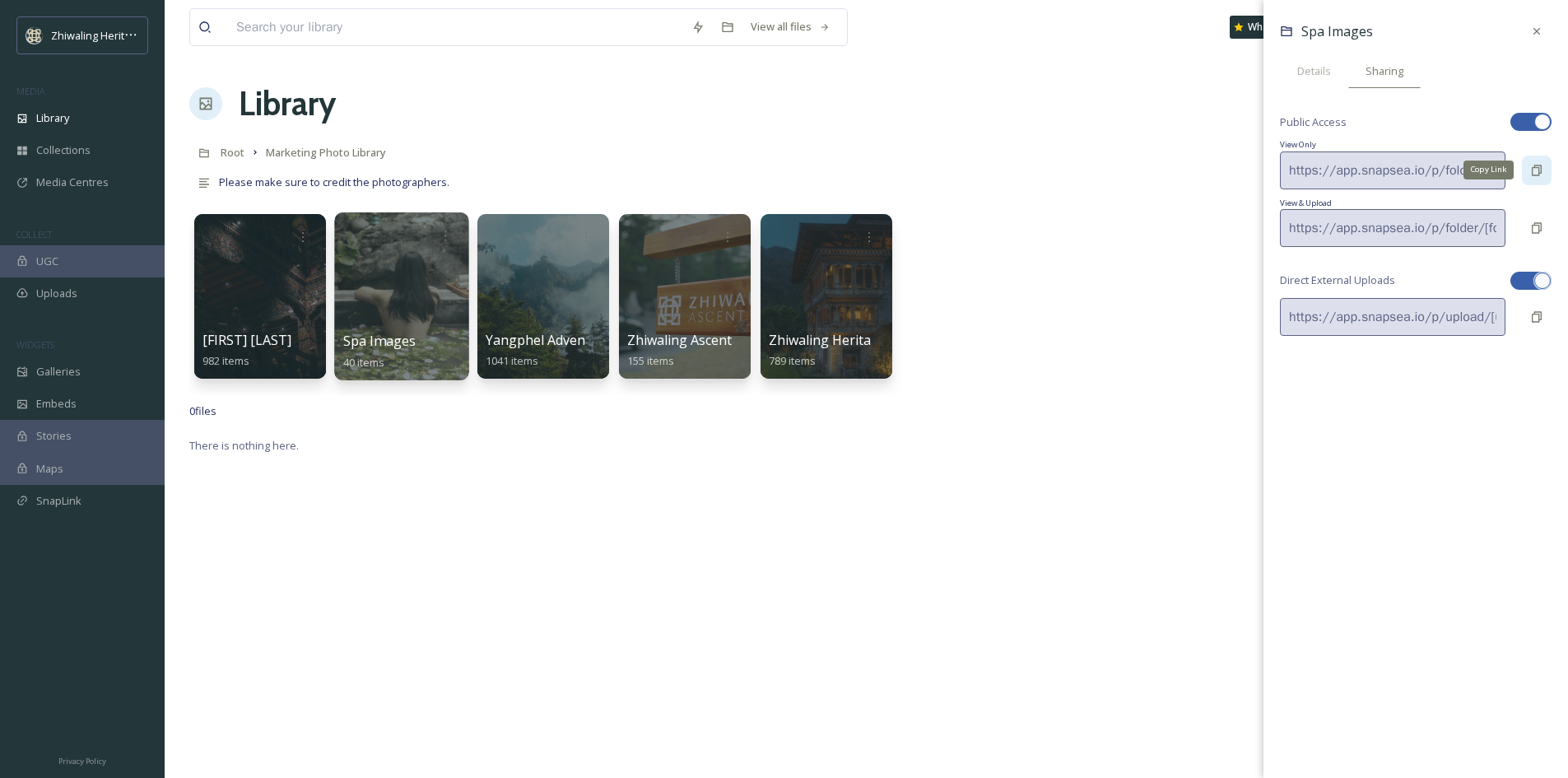 click 